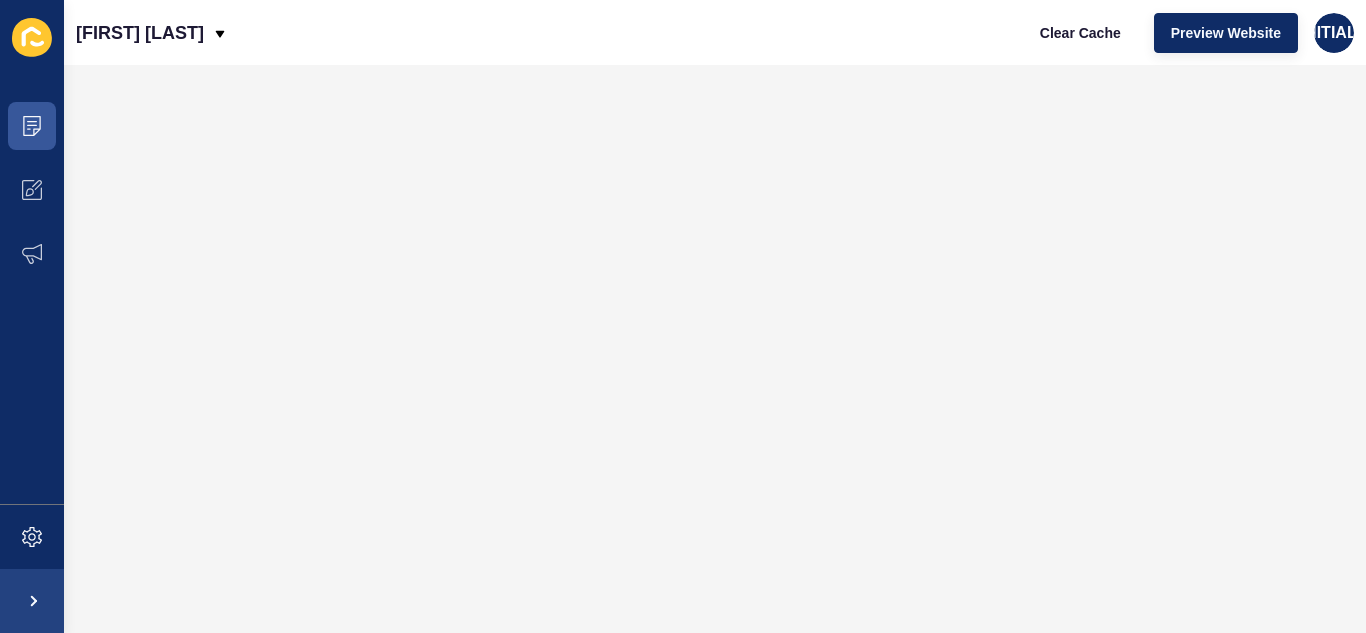 scroll, scrollTop: 0, scrollLeft: 0, axis: both 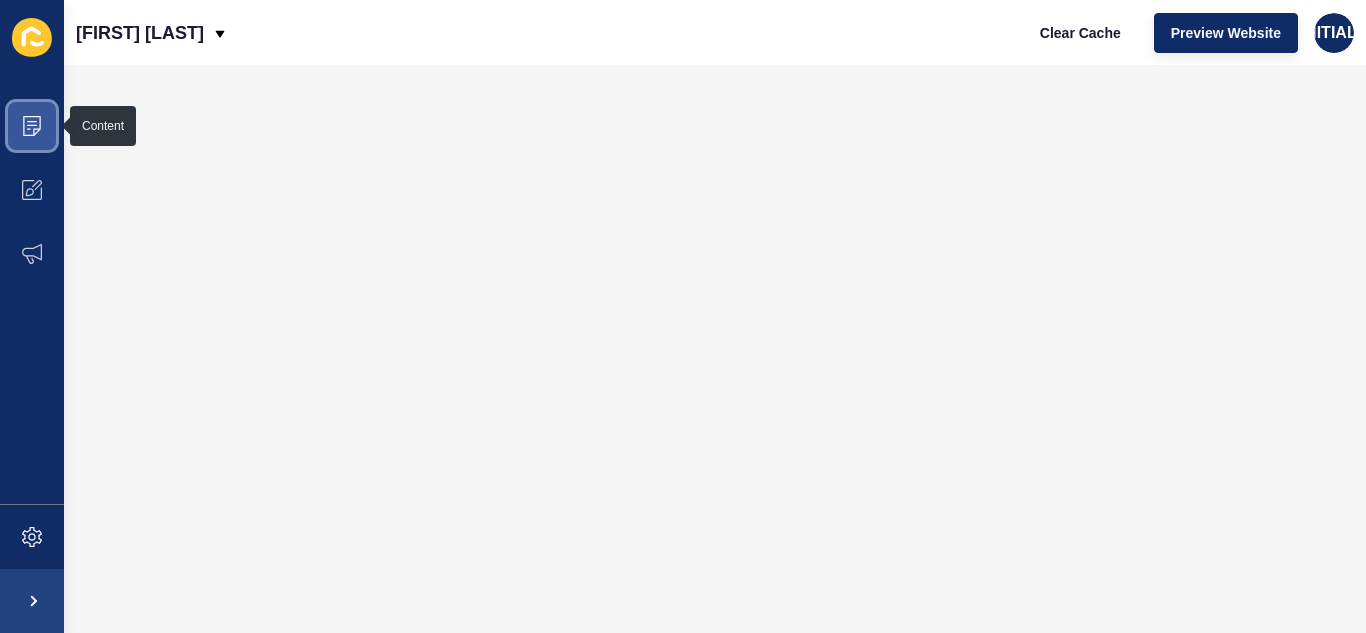 click at bounding box center (32, 126) 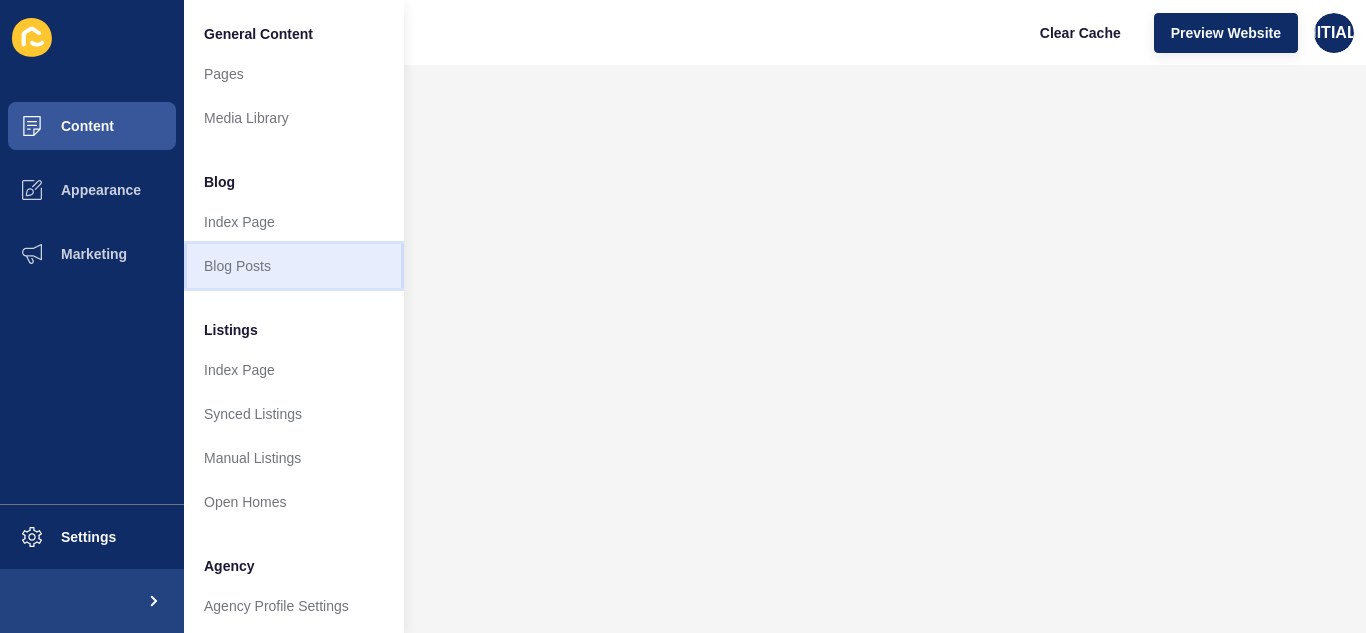 click on "Blog Posts" at bounding box center [294, 266] 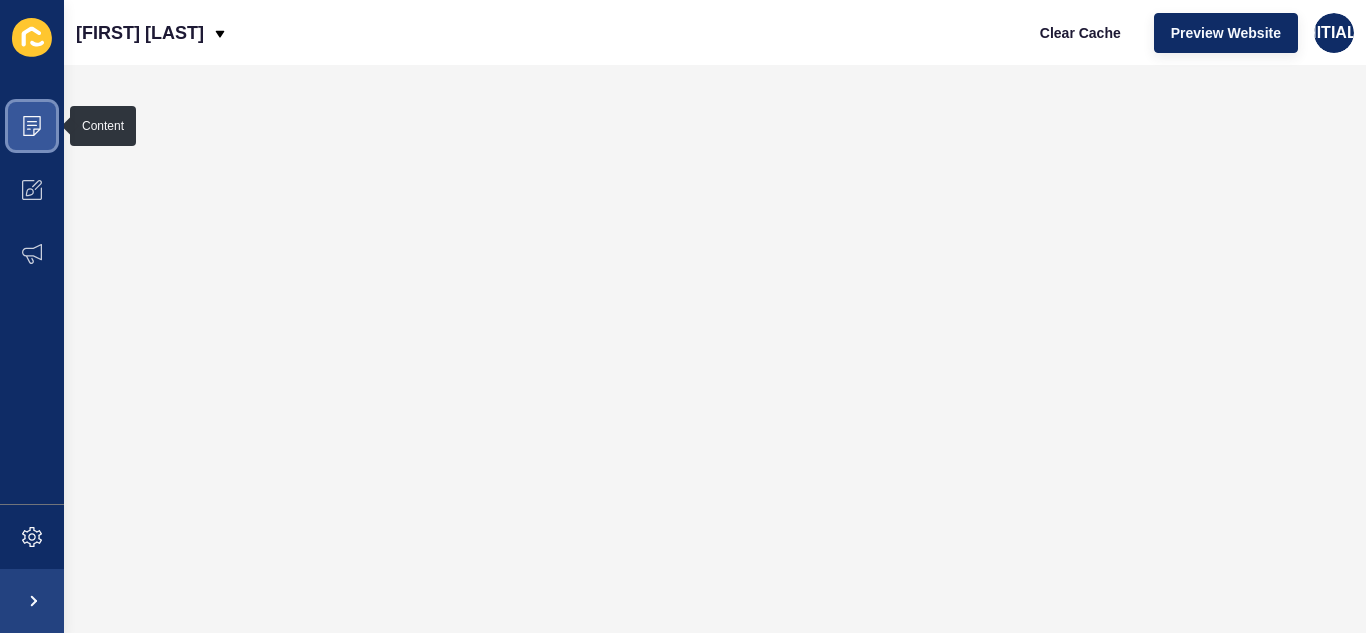 click 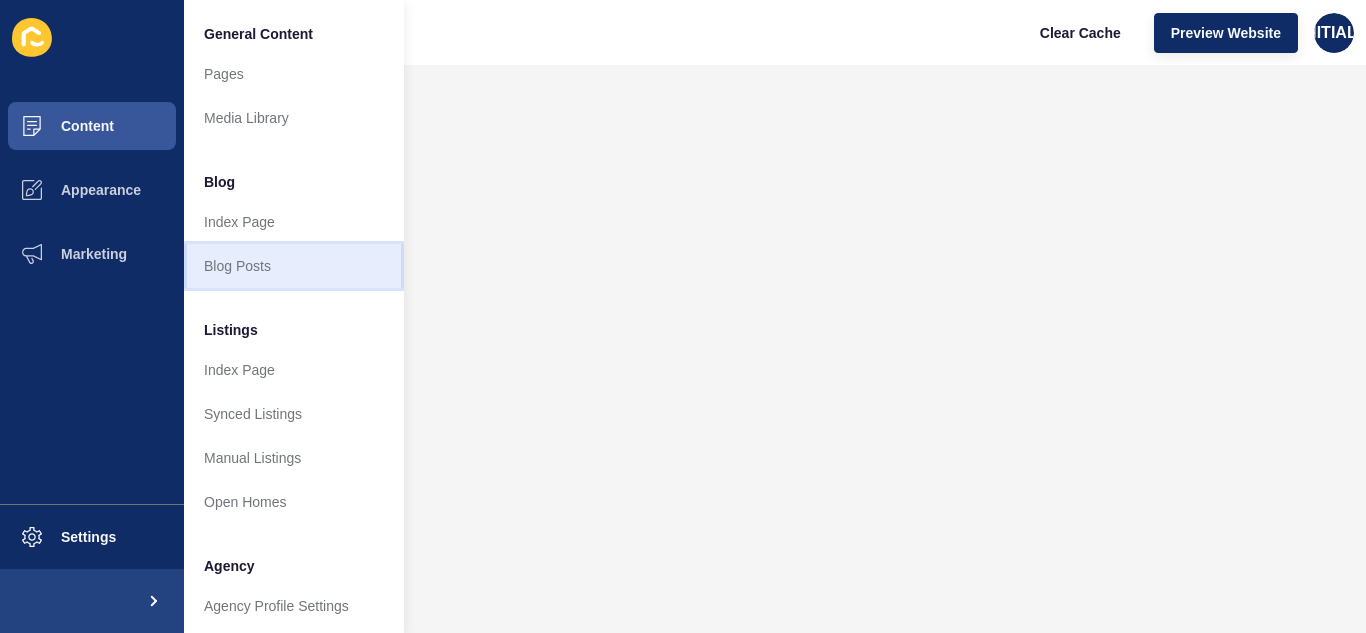 click on "Blog Posts" at bounding box center [294, 266] 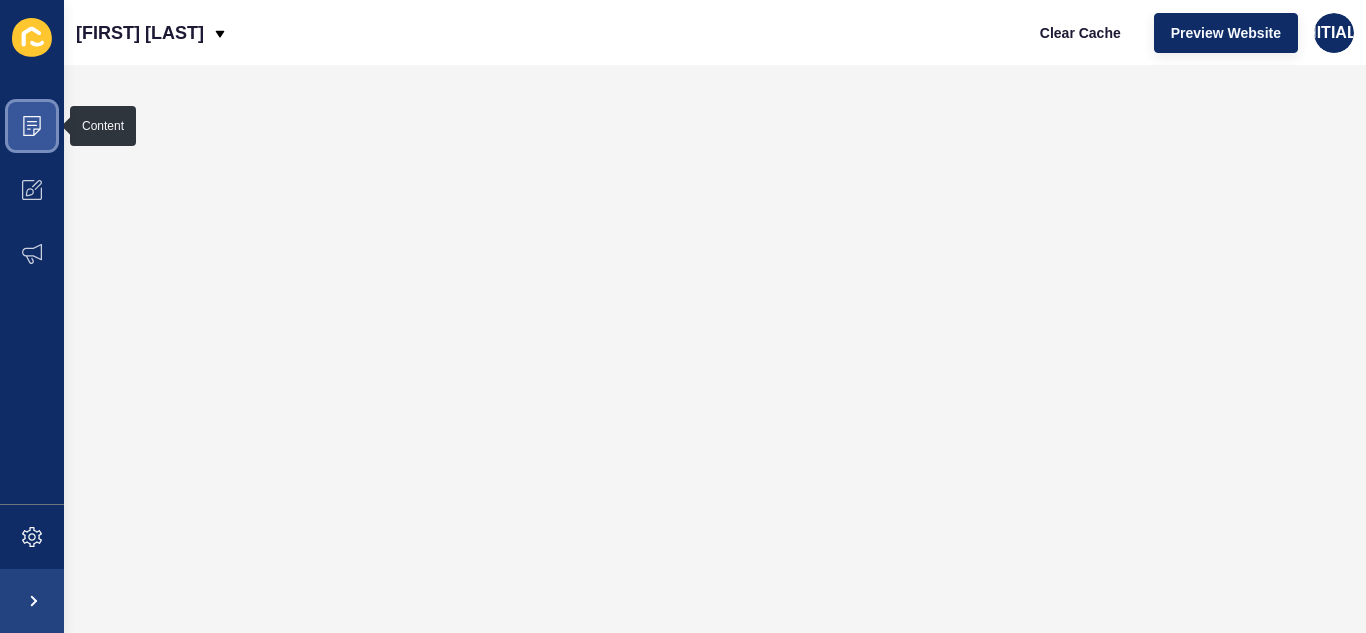 click 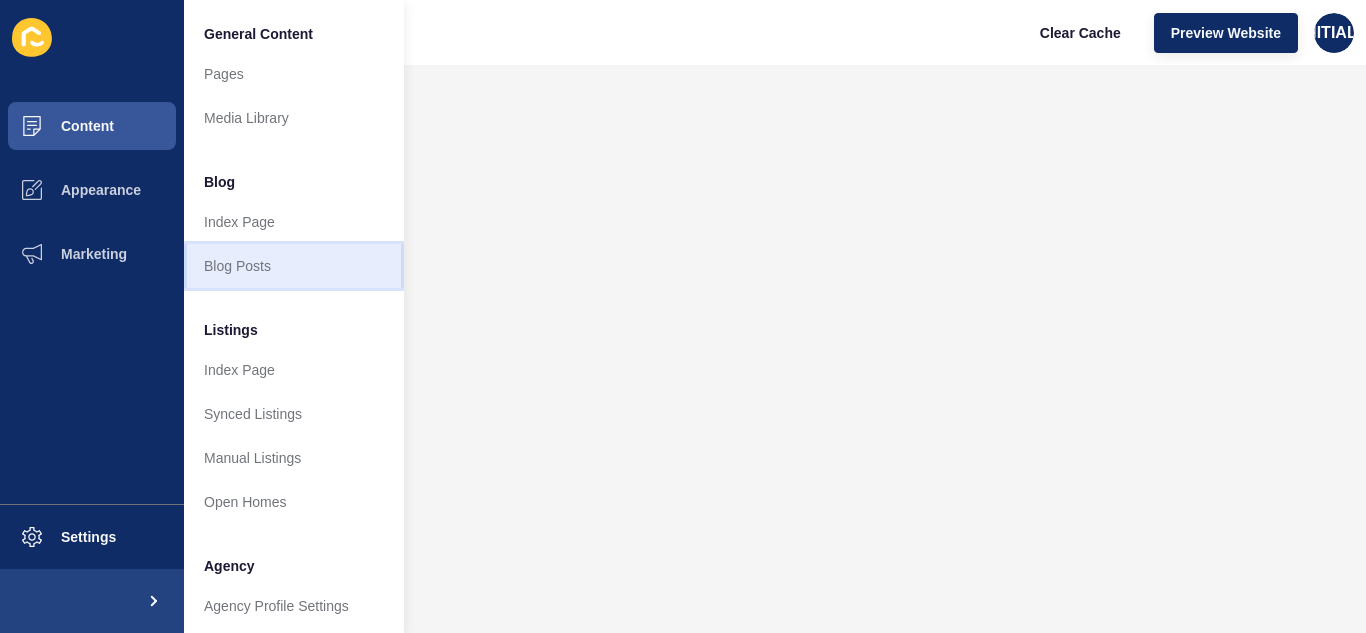 click on "Blog Posts" at bounding box center (294, 266) 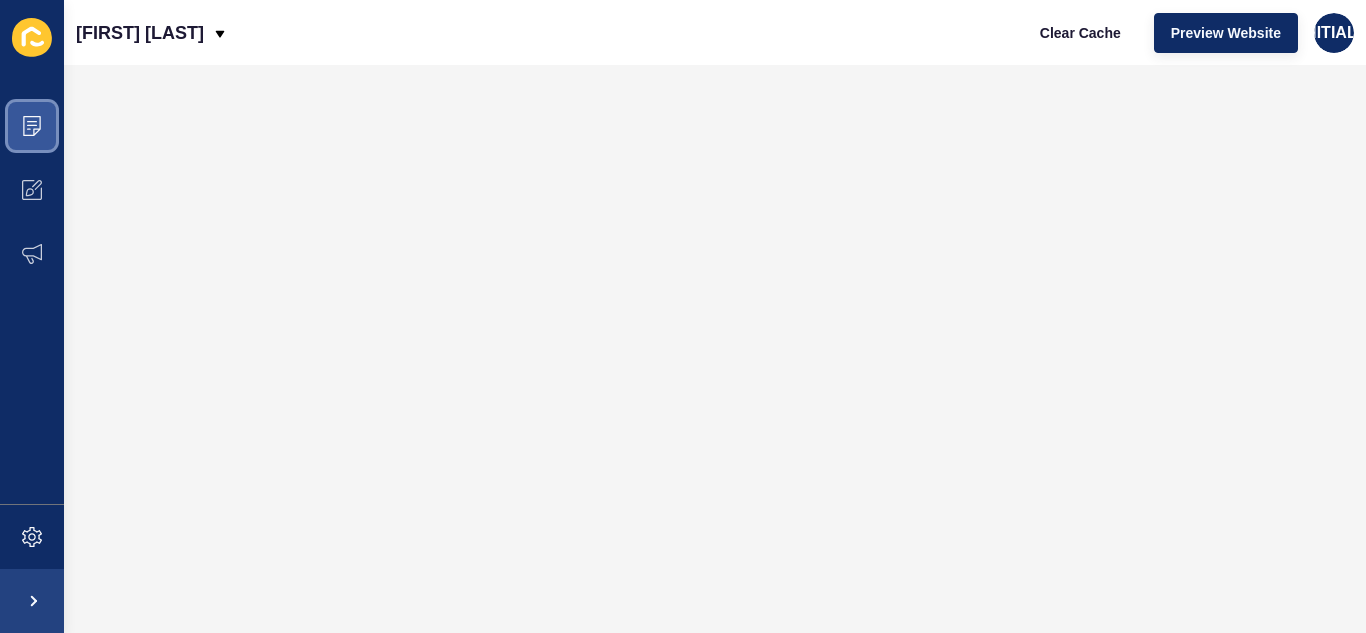 click 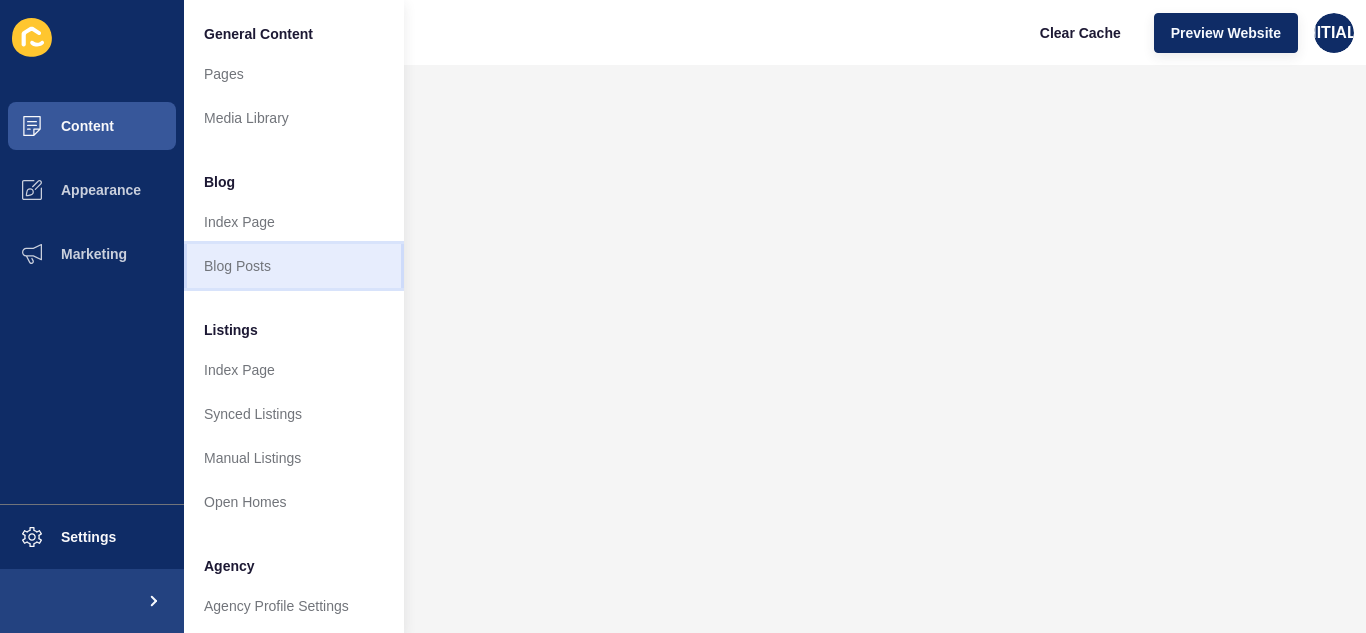 click on "Blog Posts" at bounding box center (294, 266) 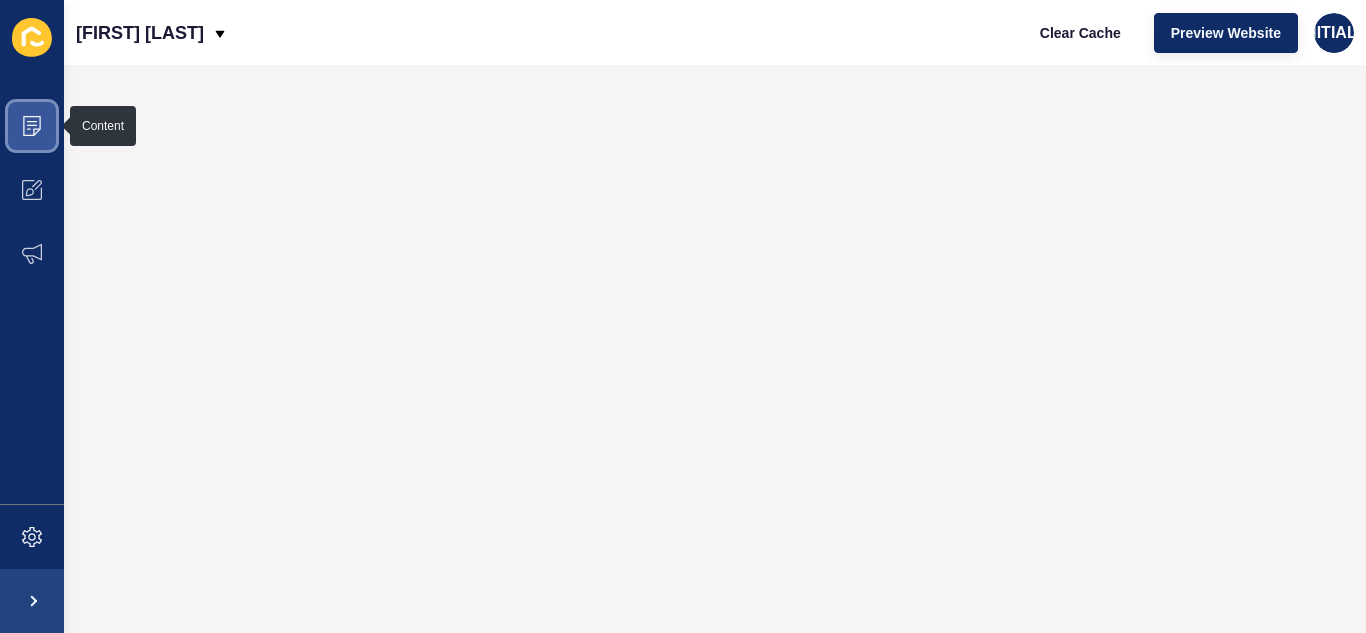 click 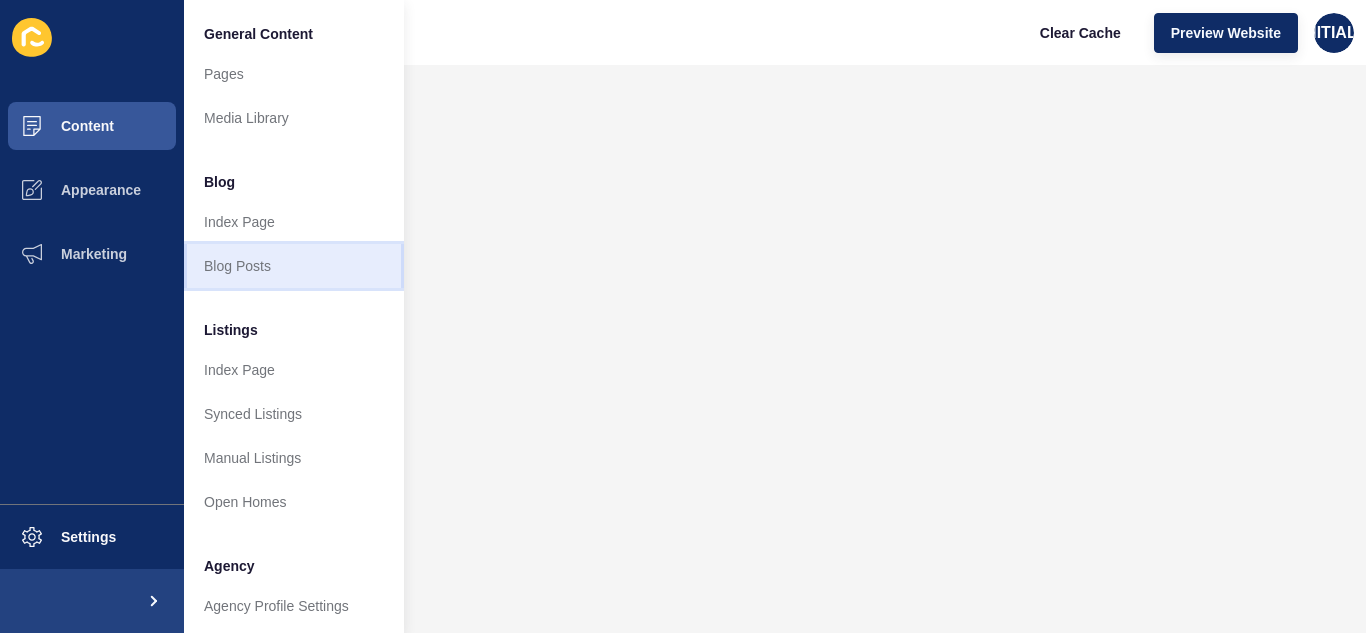 click on "Blog Posts" at bounding box center [294, 266] 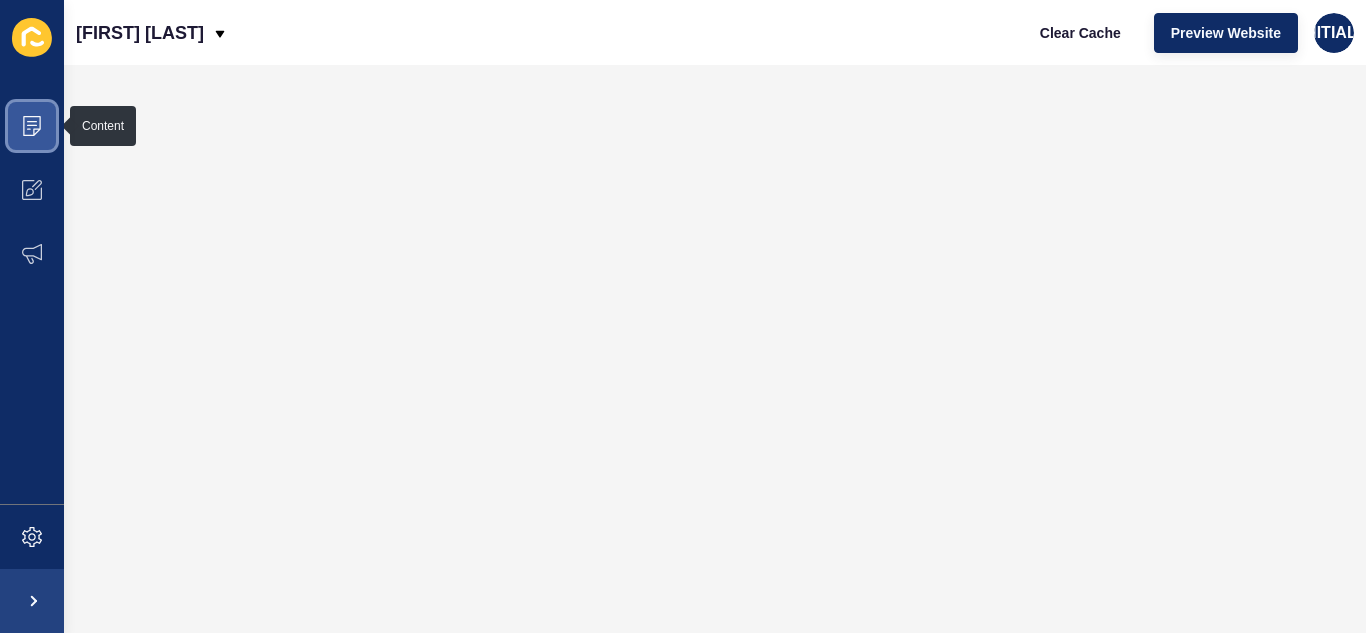 click at bounding box center [32, 126] 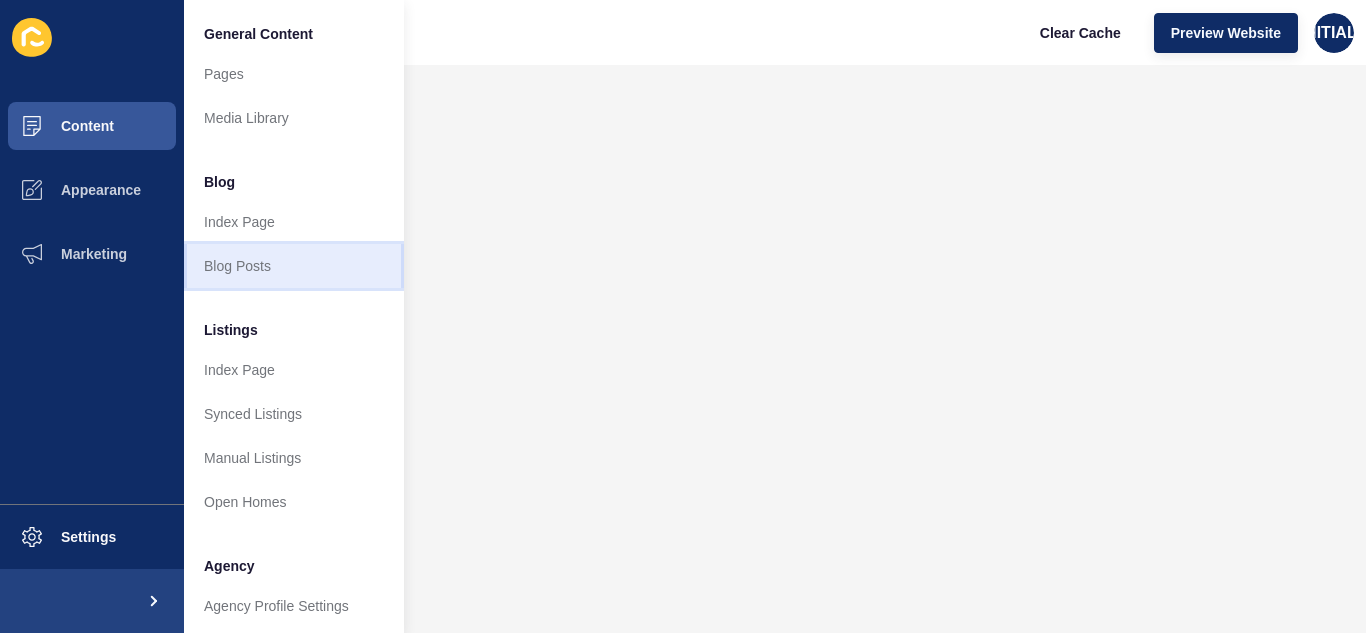 click on "Blog Posts" at bounding box center [294, 266] 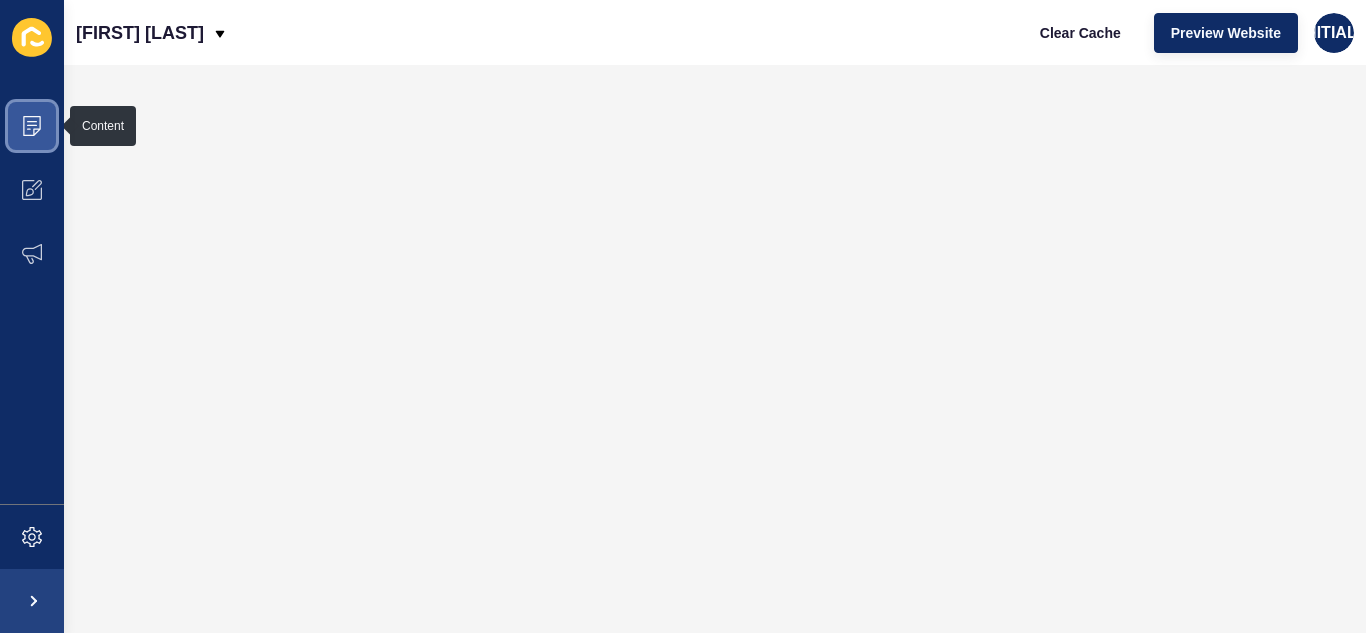 click at bounding box center (32, 126) 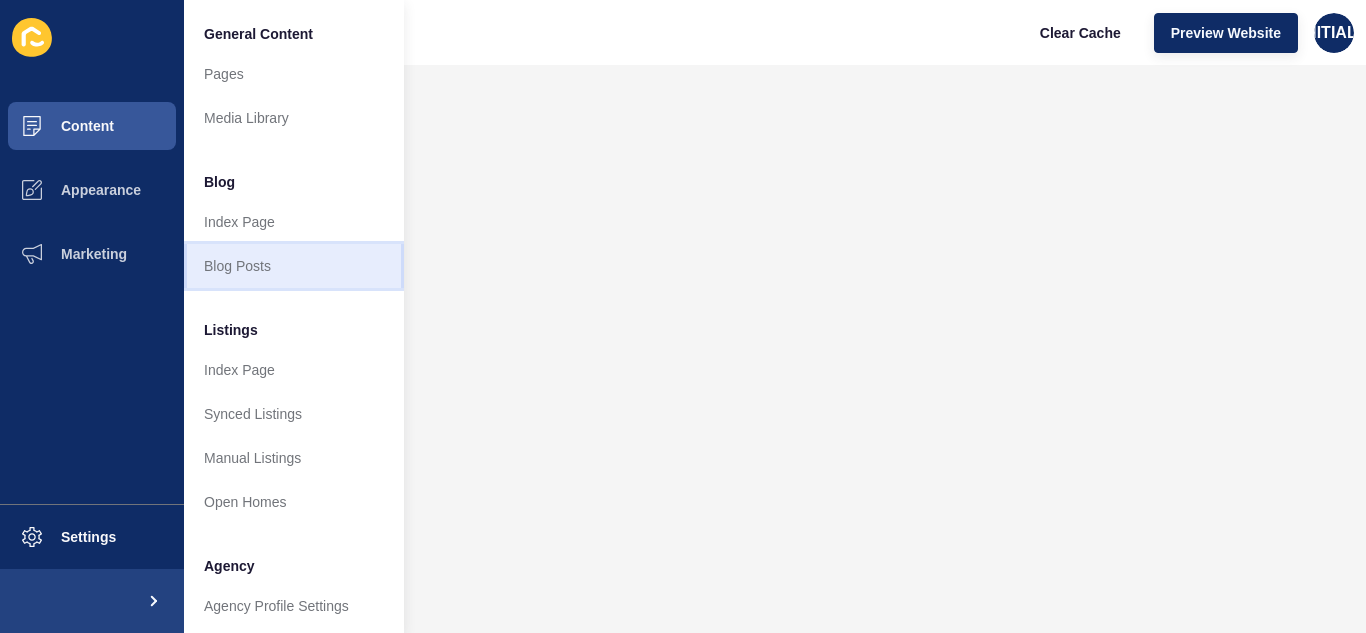 click on "Blog Posts" at bounding box center (294, 266) 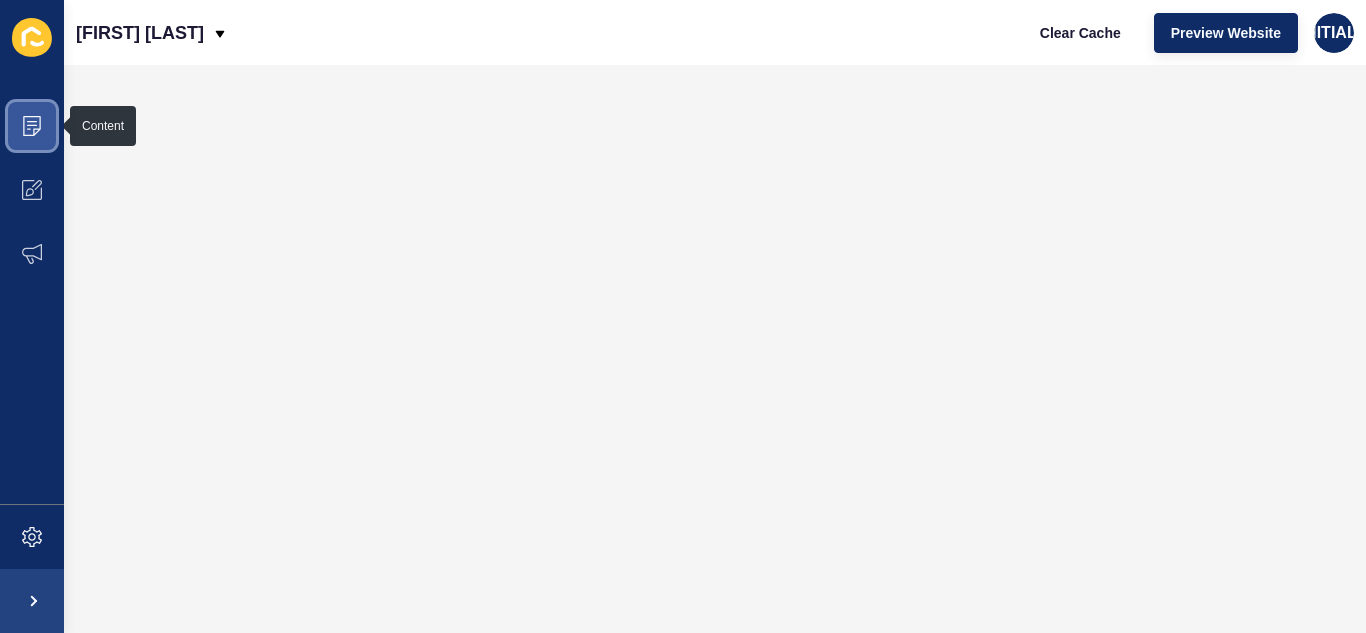 click at bounding box center [32, 126] 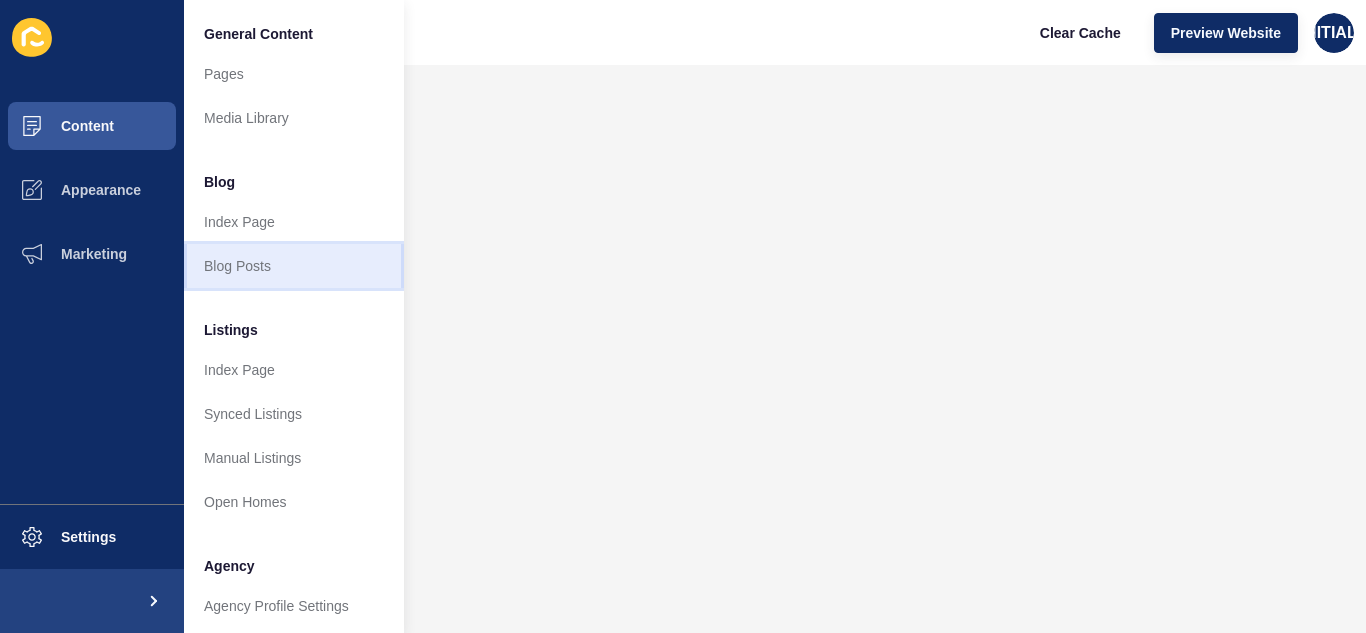 click on "Blog Posts" at bounding box center (294, 266) 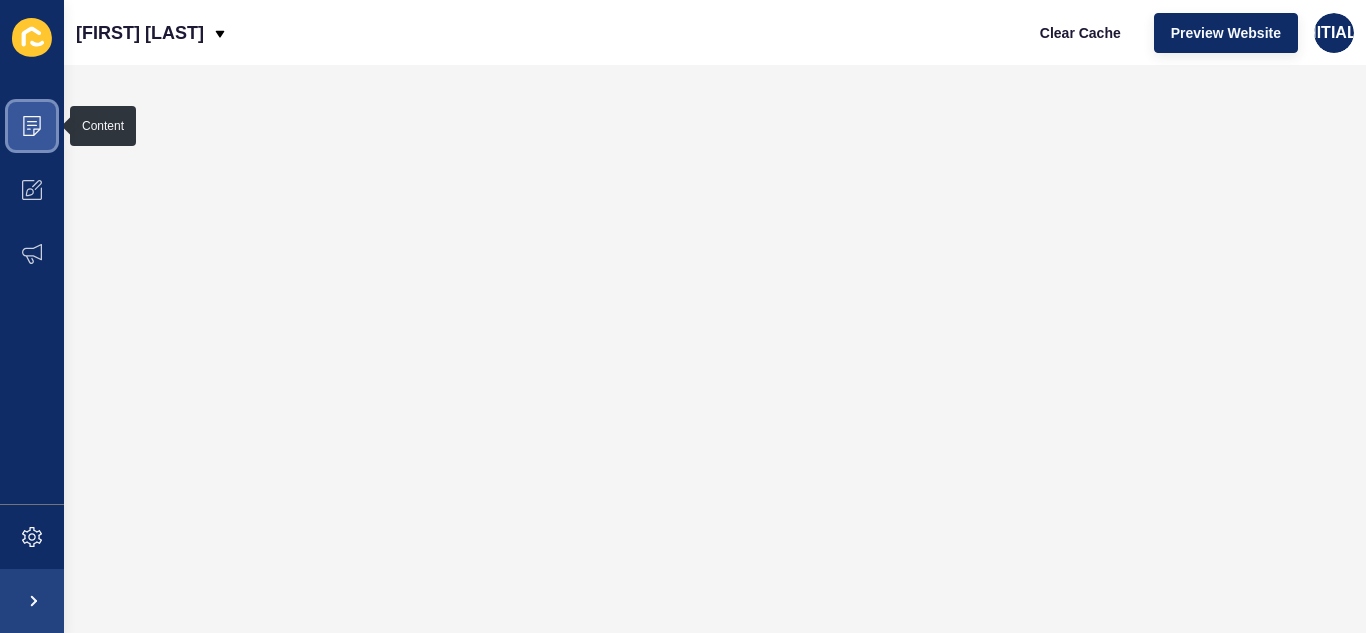 click 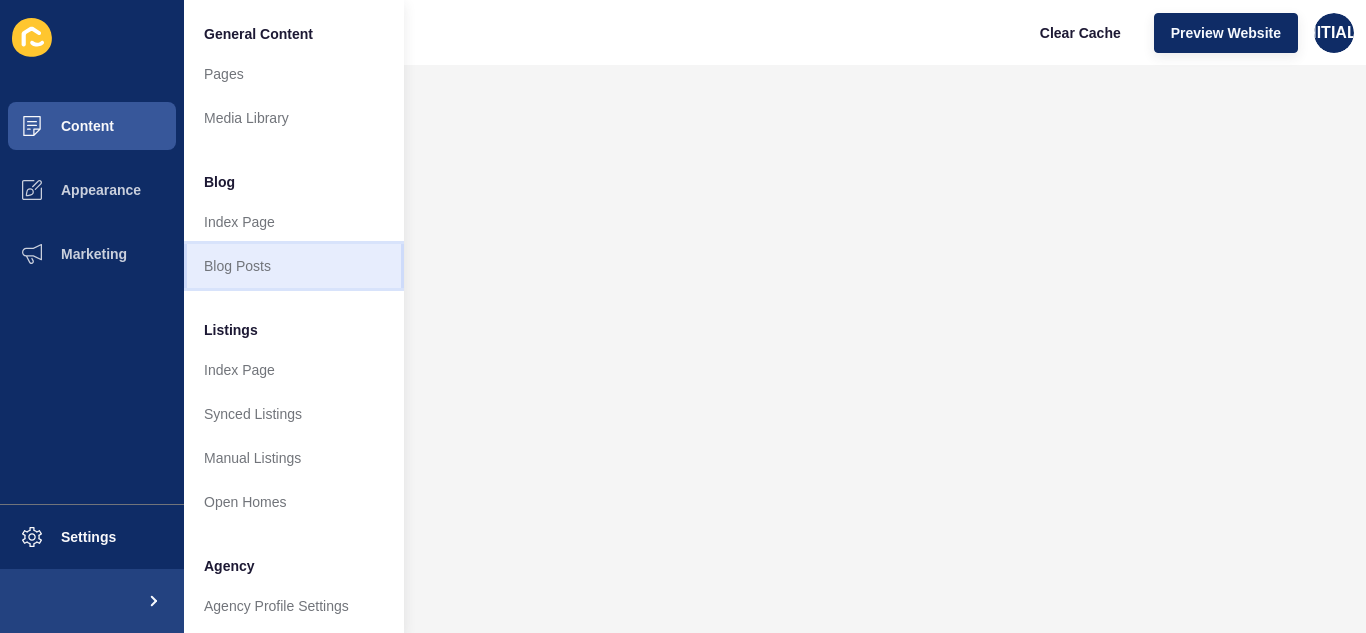 click on "Blog Posts" at bounding box center (294, 266) 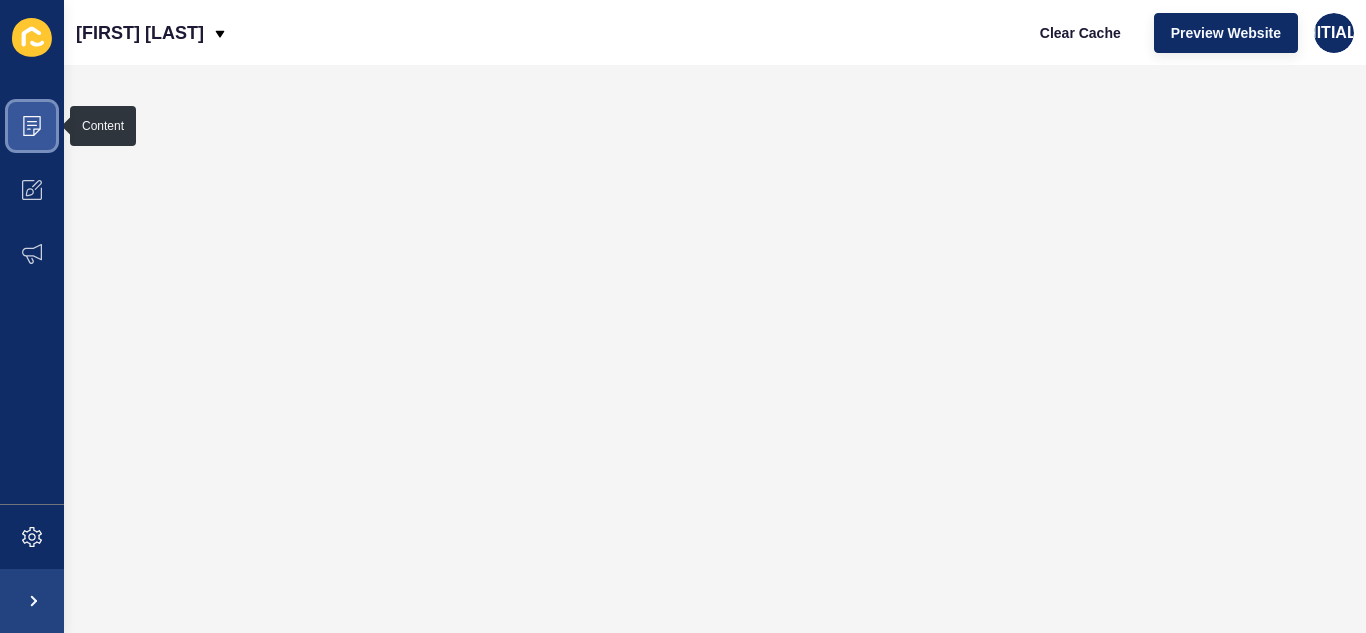 click 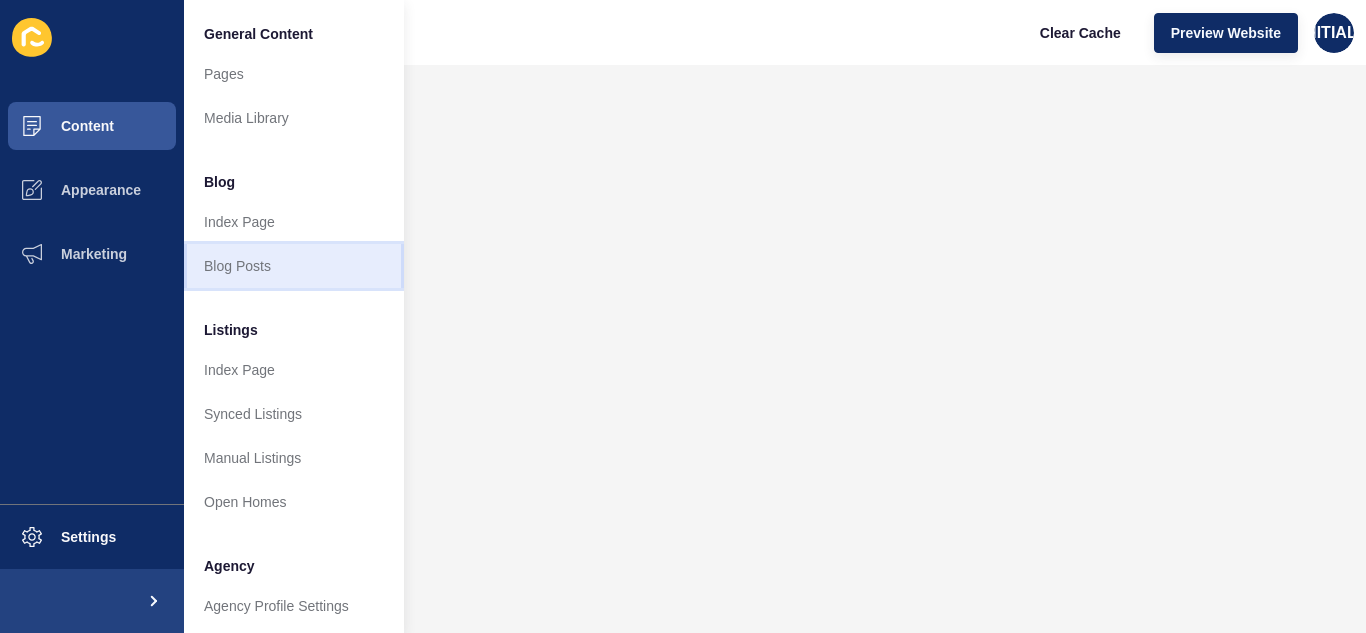 click on "Blog Posts" at bounding box center [294, 266] 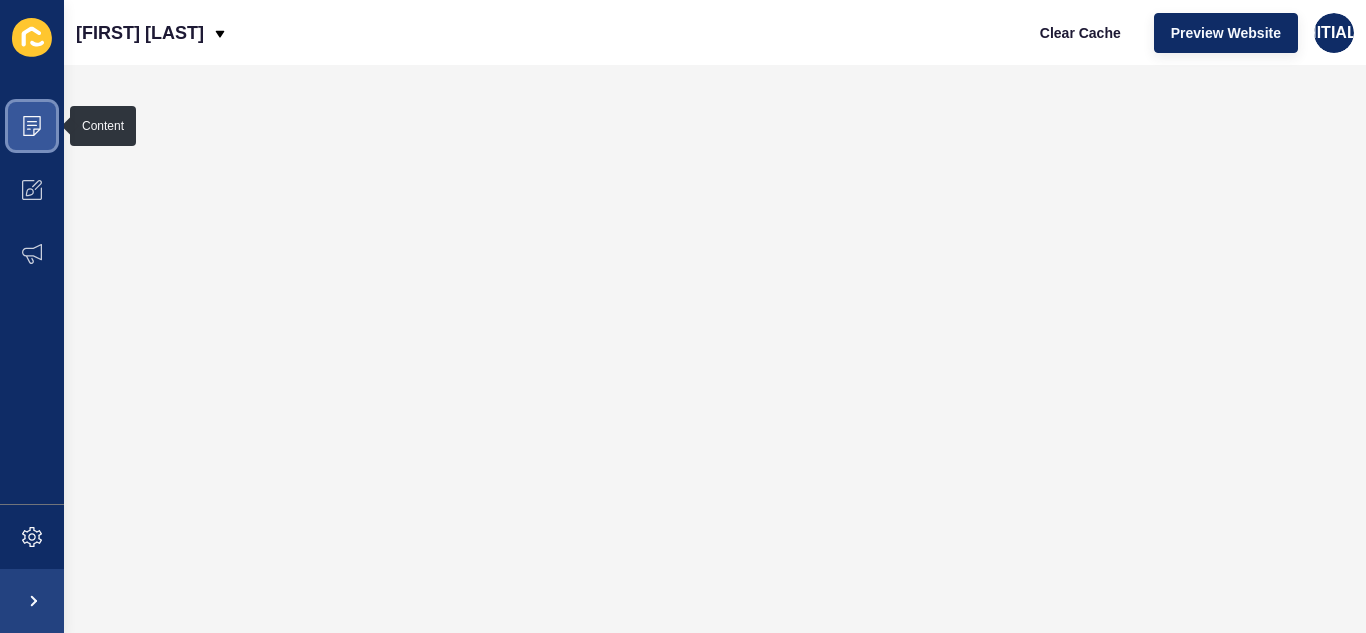 click 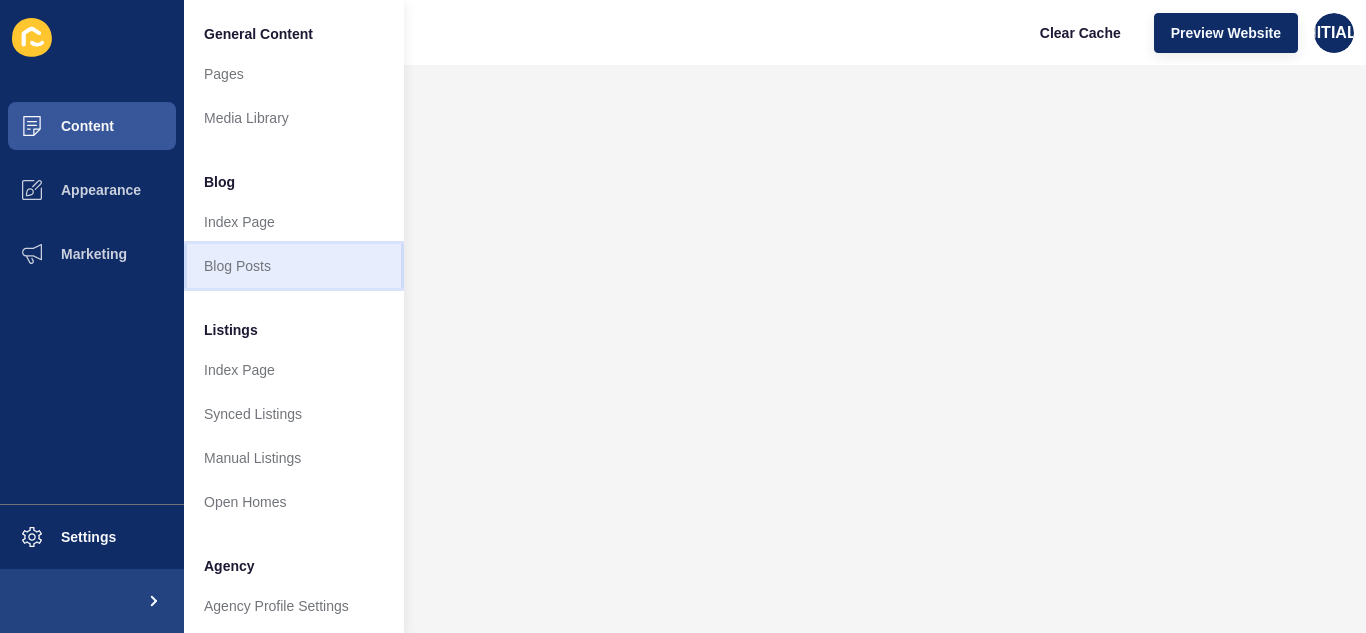 click on "Blog Posts" at bounding box center [294, 266] 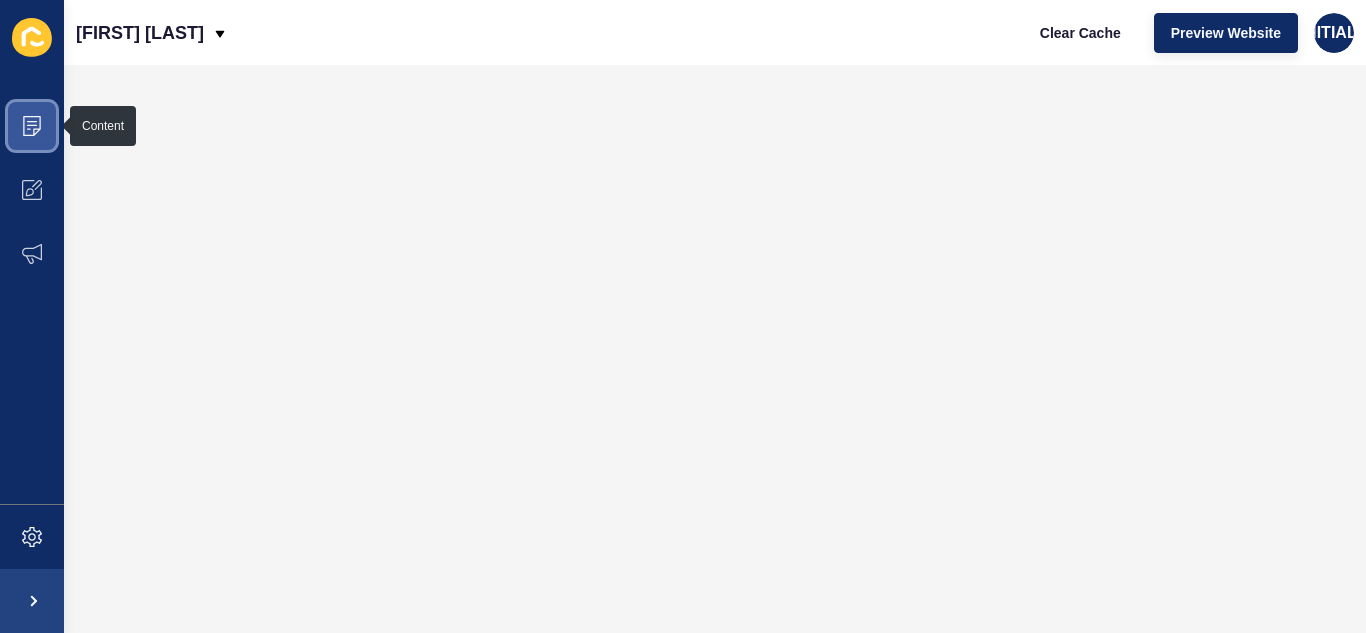 click 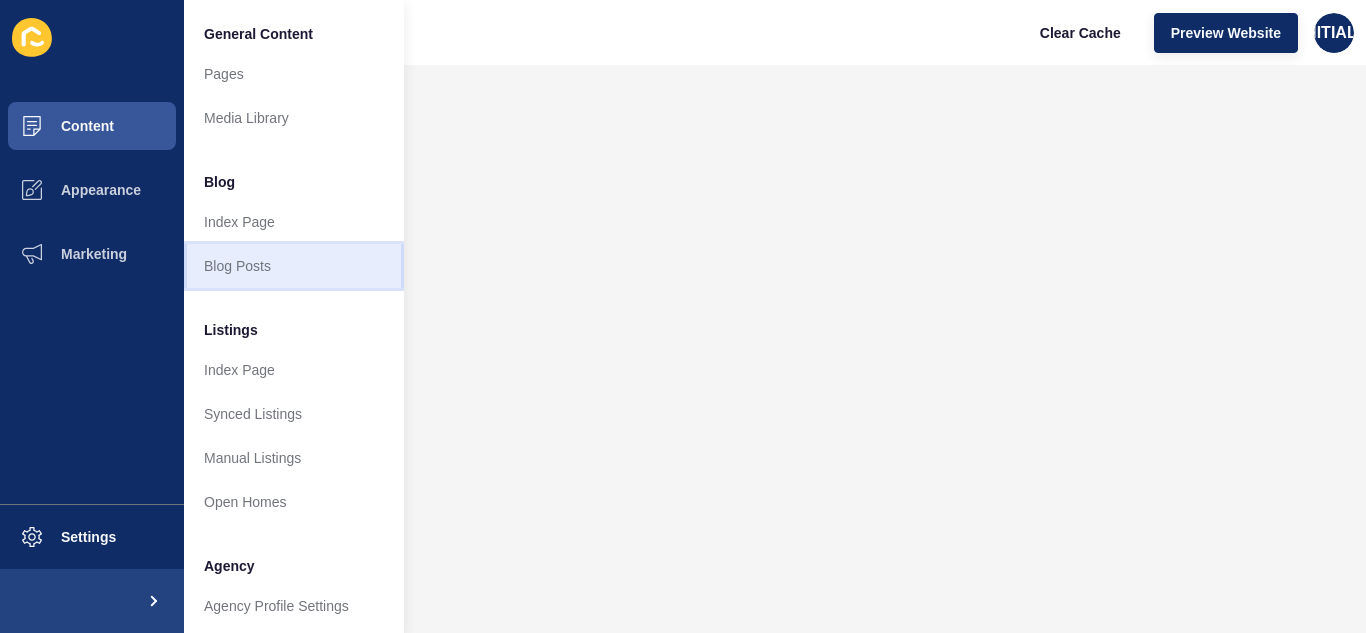 click on "Blog Posts" at bounding box center (294, 266) 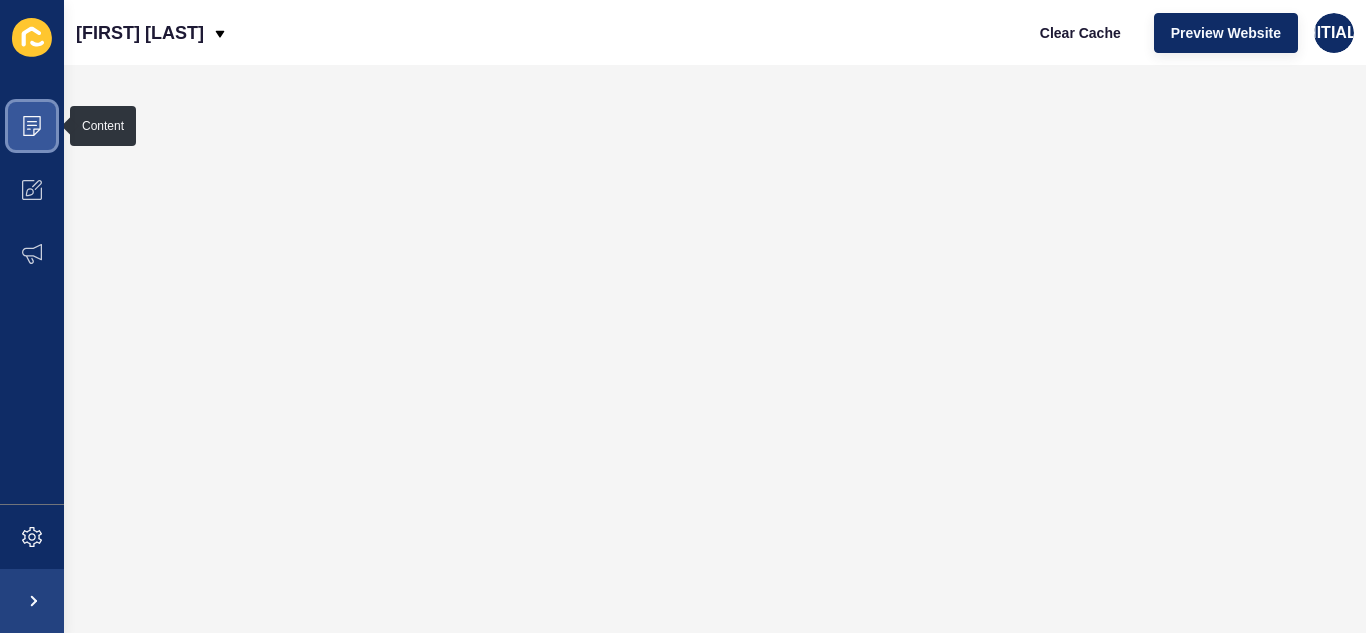 click 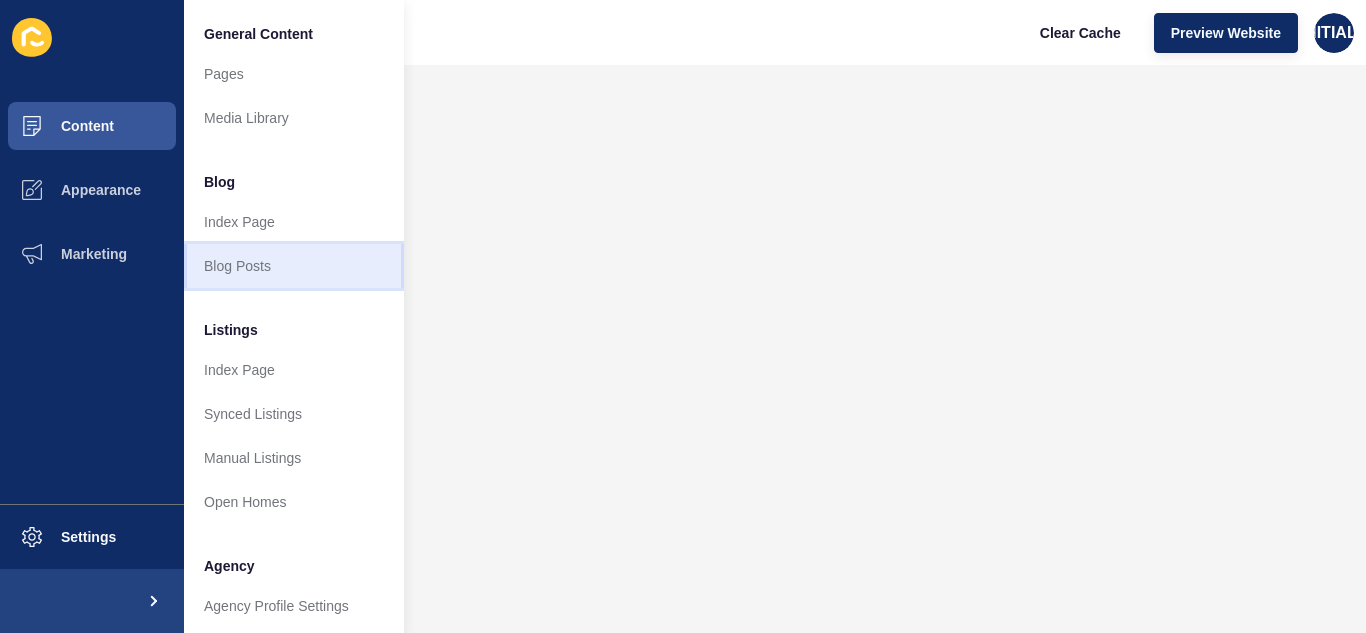 click on "Blog Posts" at bounding box center (294, 266) 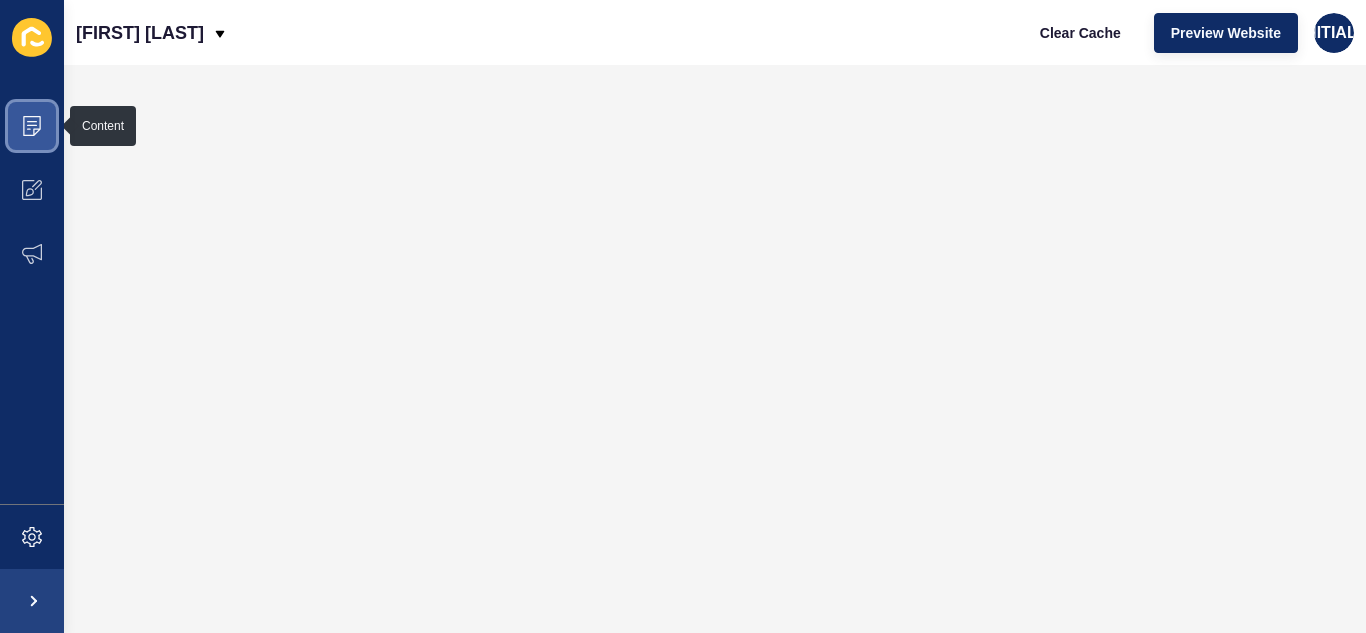 click 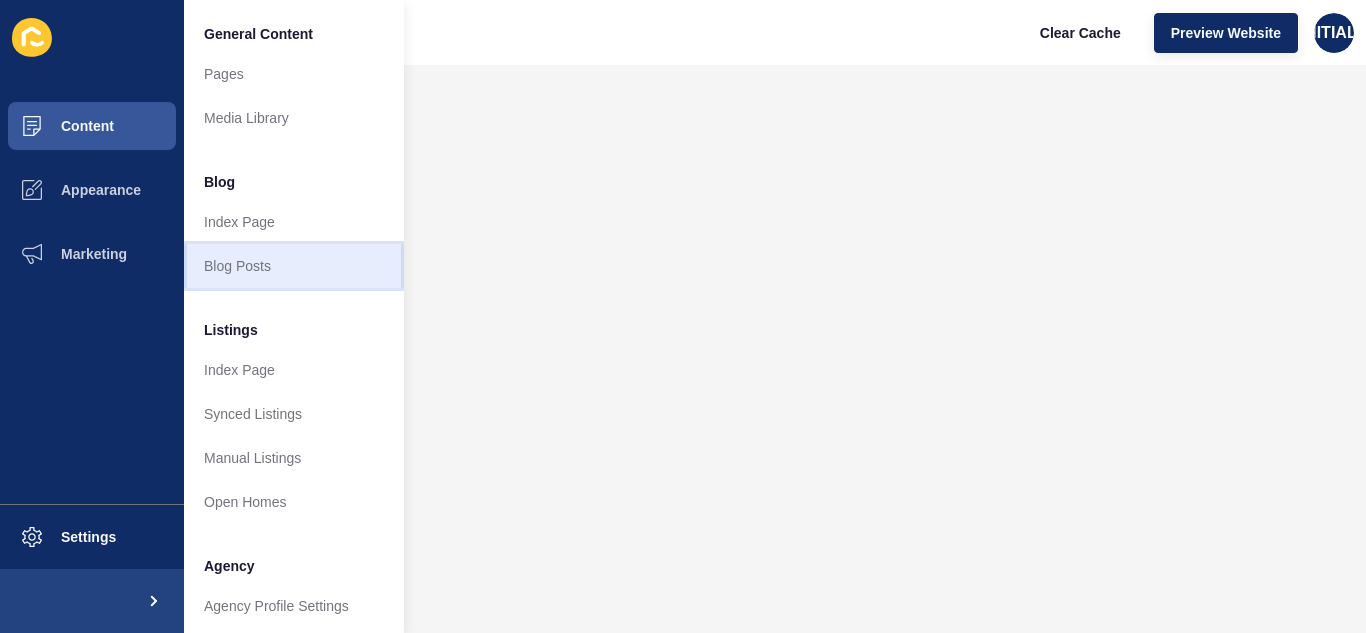 click on "Blog Posts" at bounding box center [294, 266] 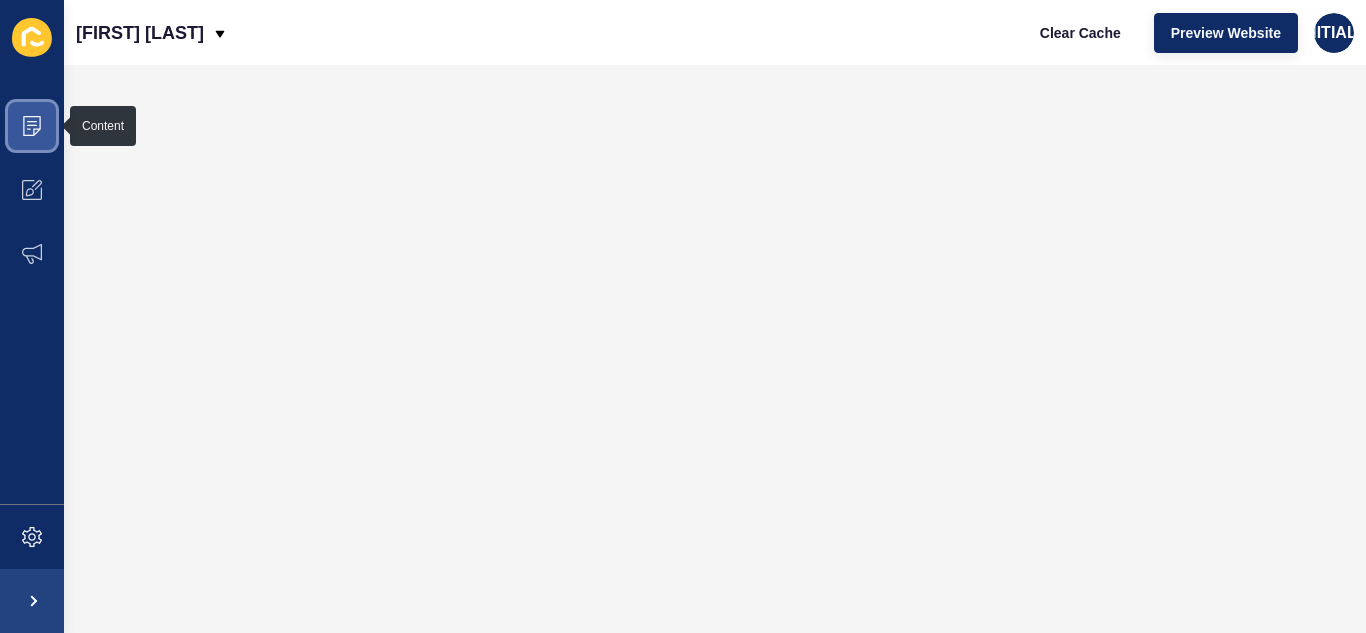 click 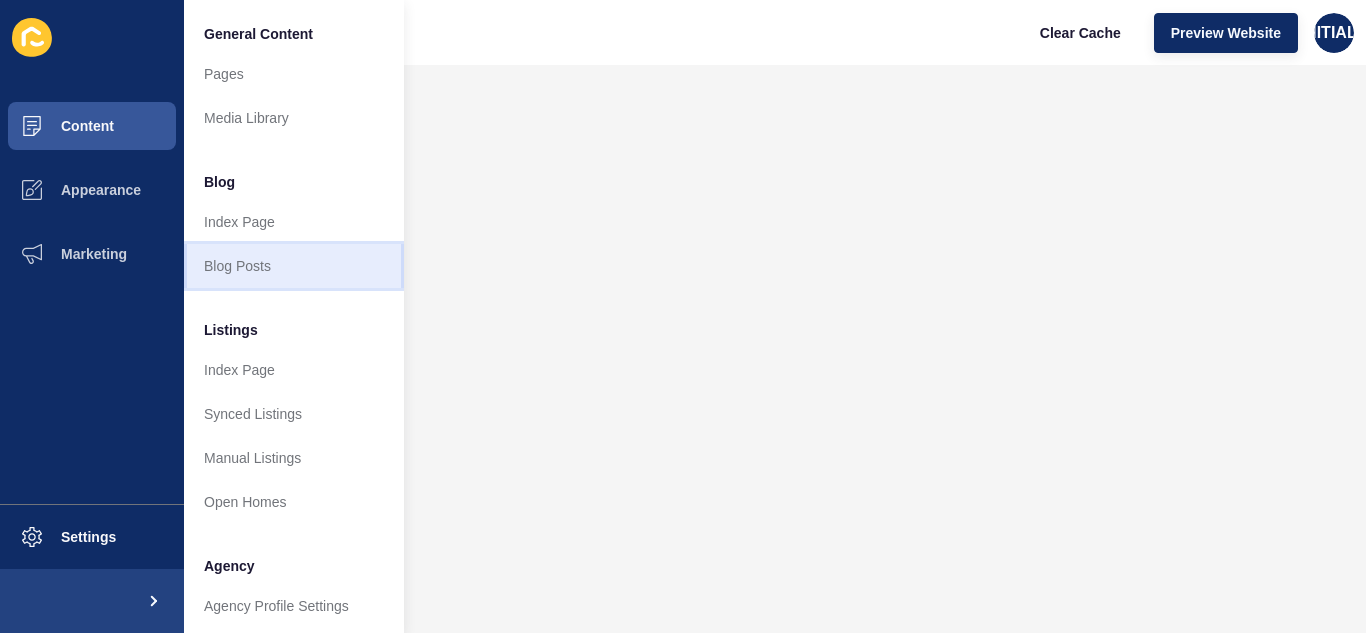 click on "Blog Posts" at bounding box center [294, 266] 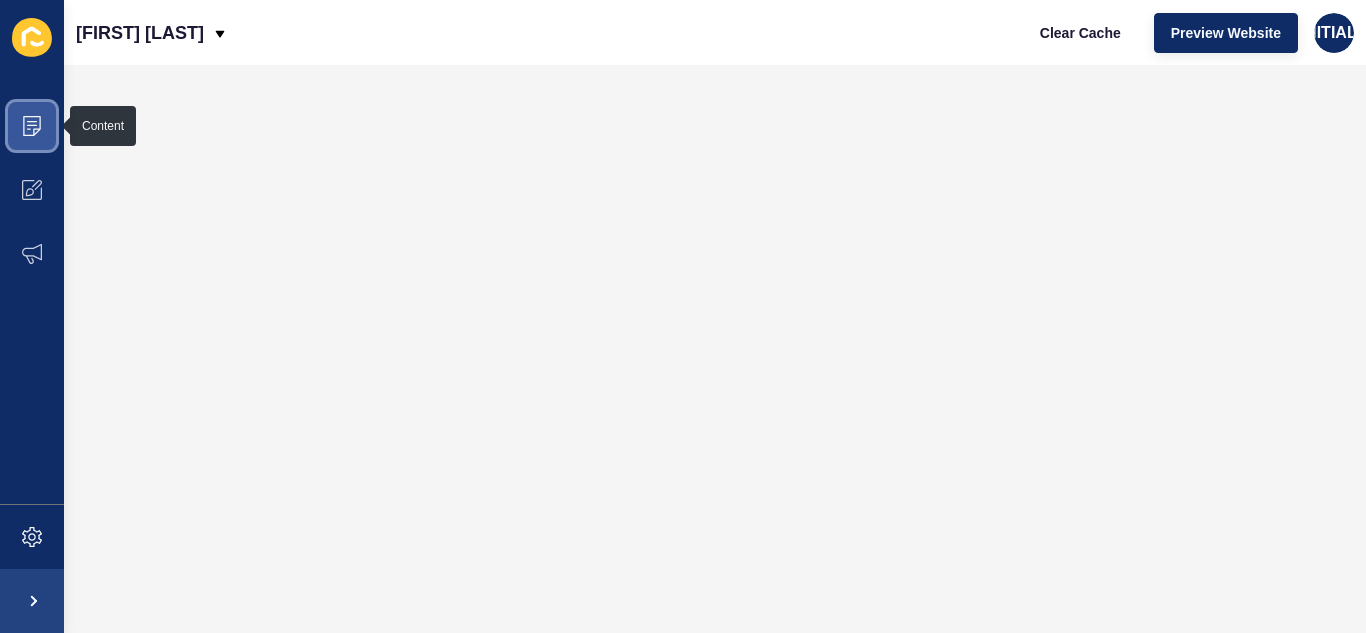 click 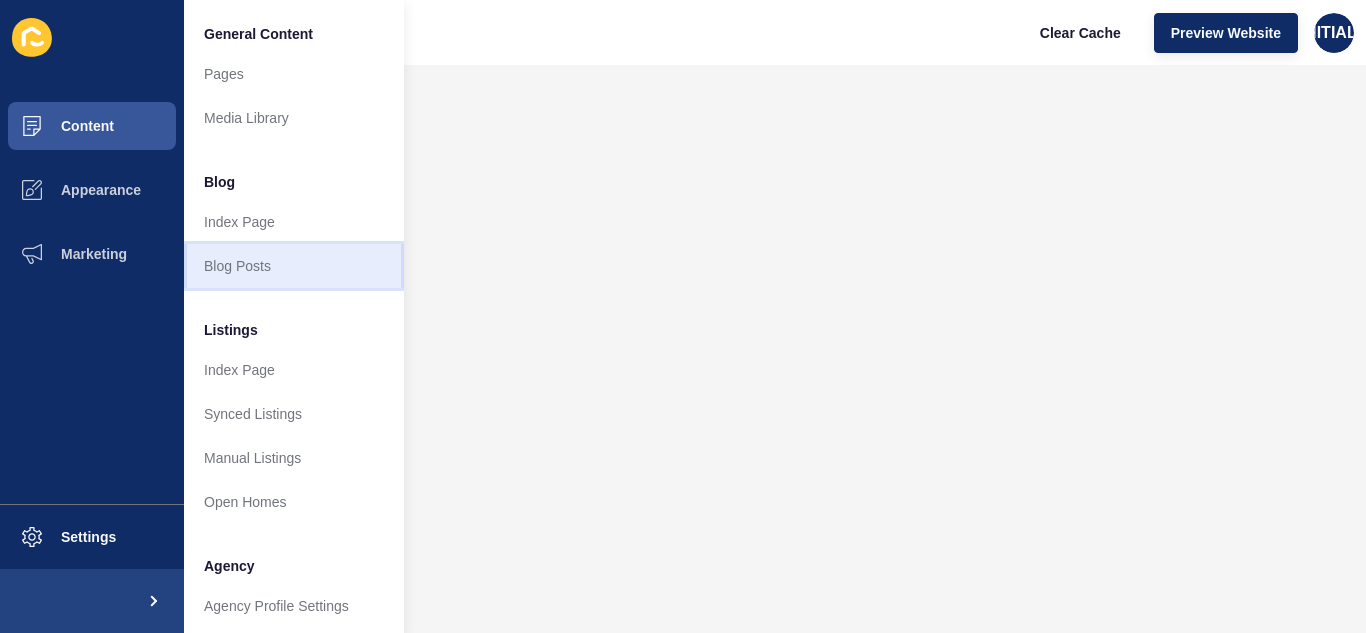 click on "Blog Posts" at bounding box center (294, 266) 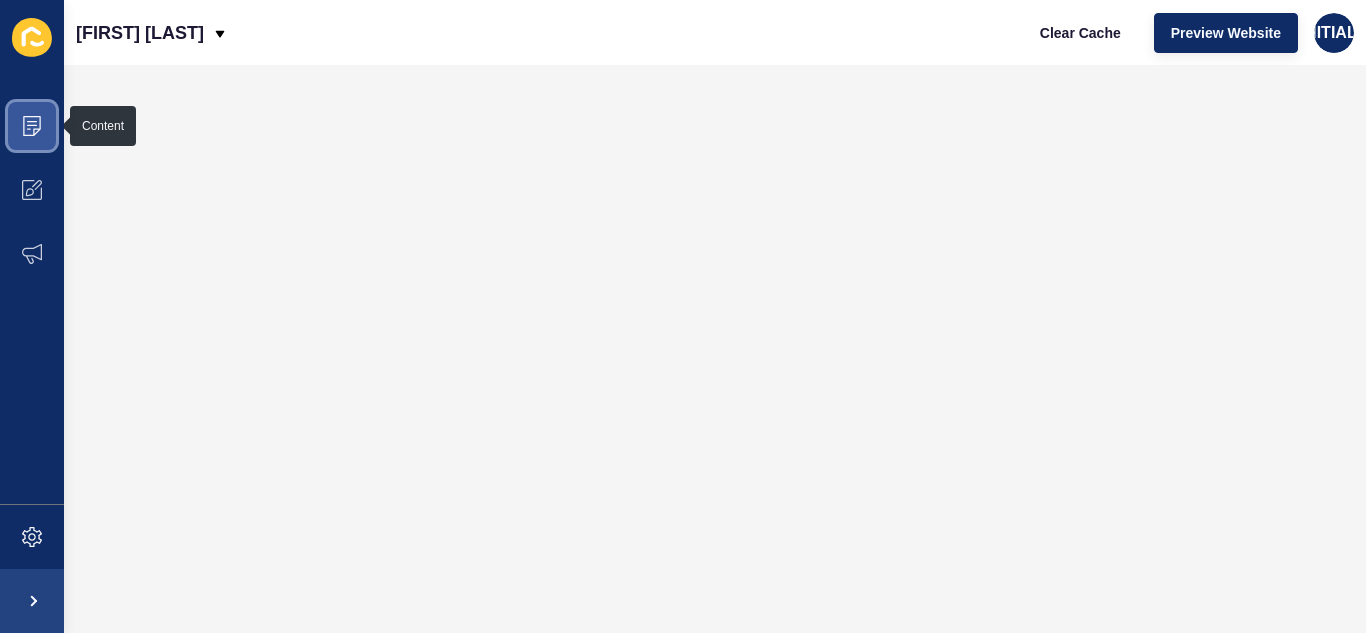 click at bounding box center [32, 126] 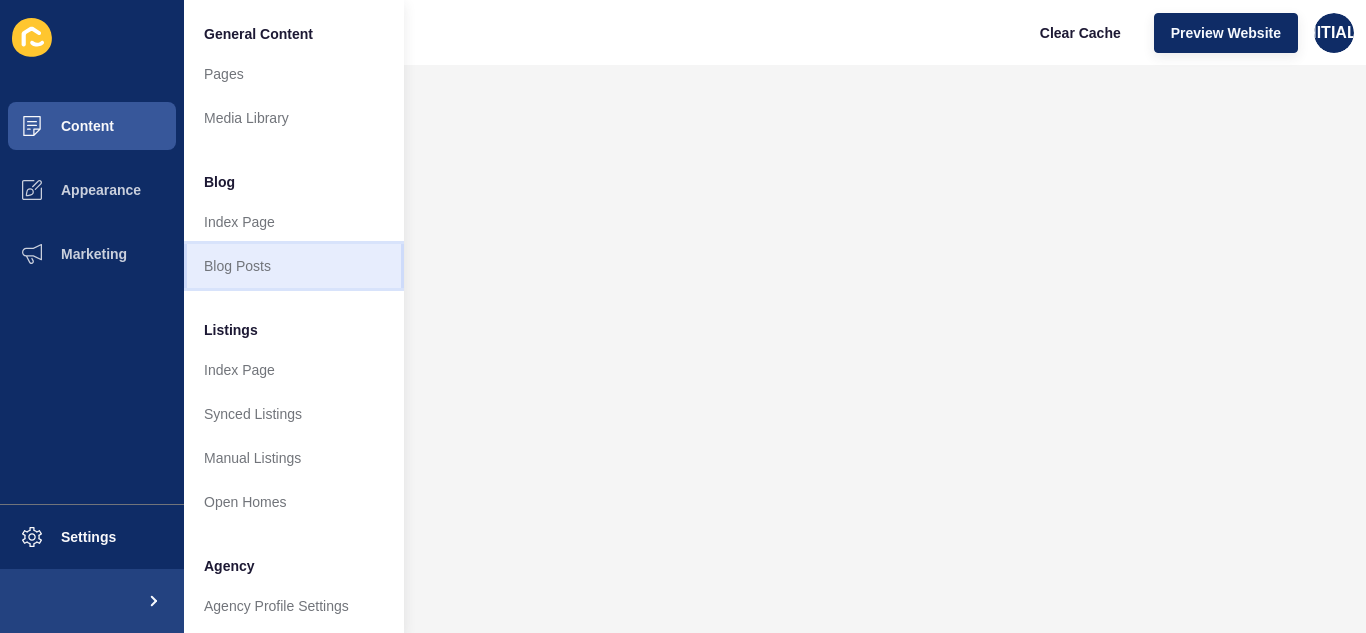 click on "Blog Posts" at bounding box center (294, 266) 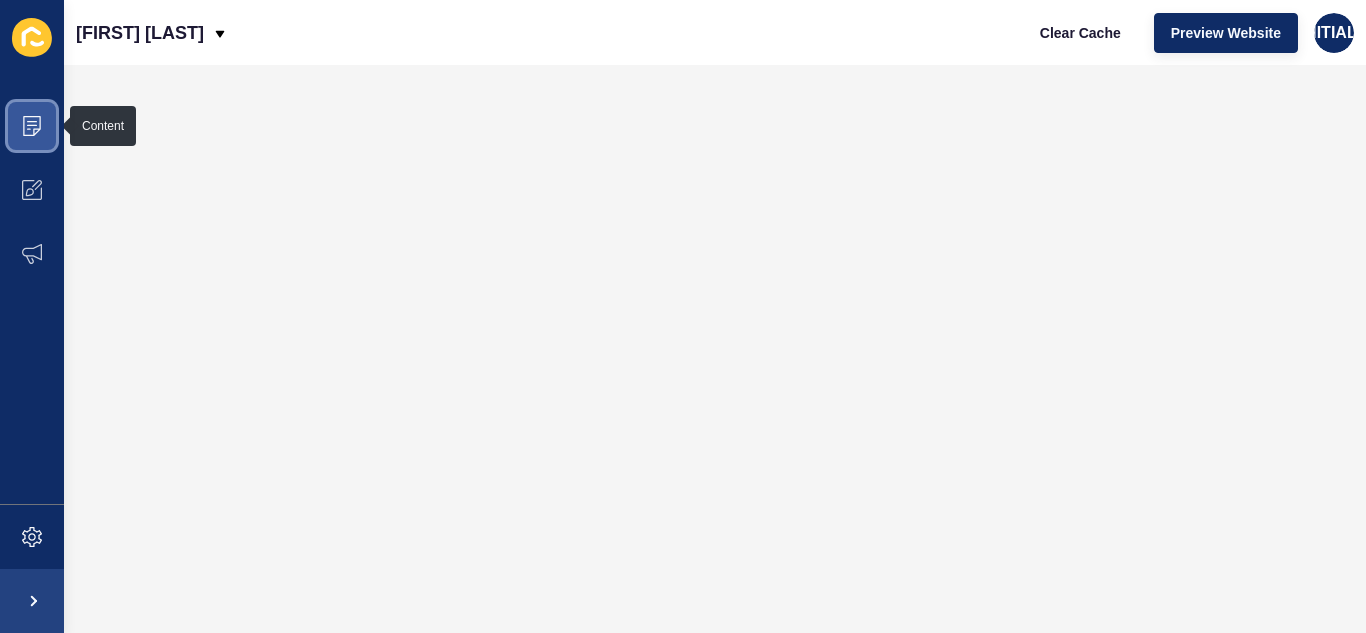 click 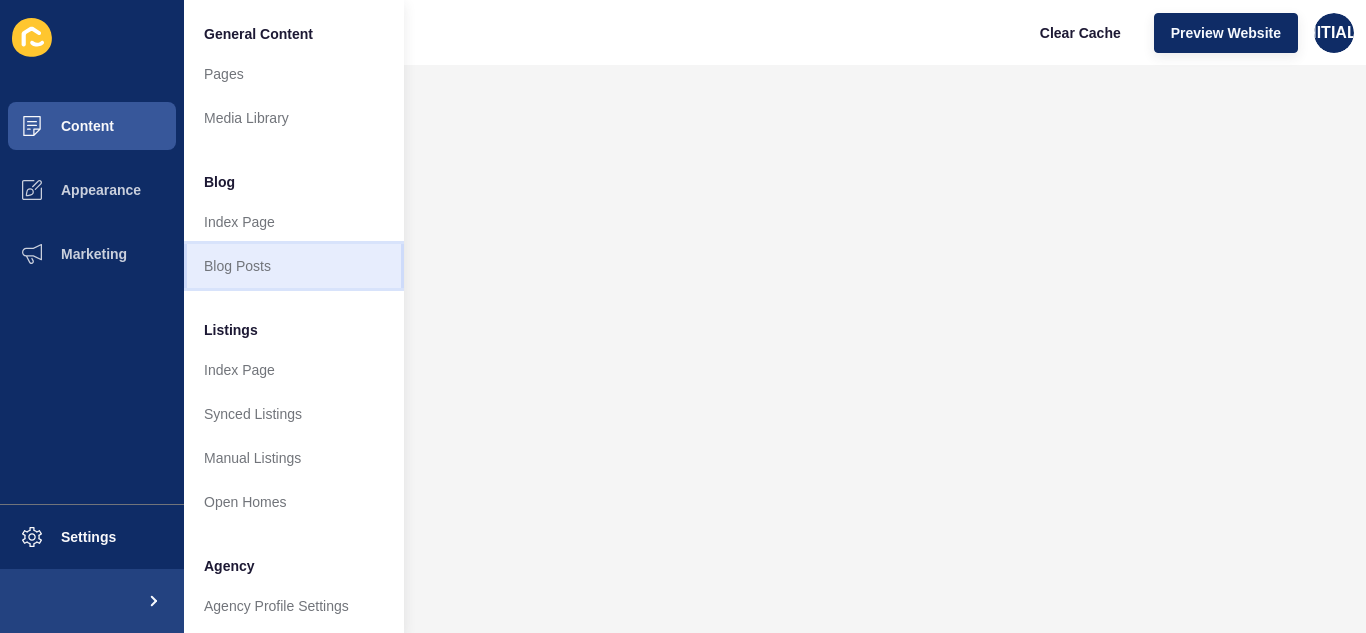 click on "Blog Posts" at bounding box center (294, 266) 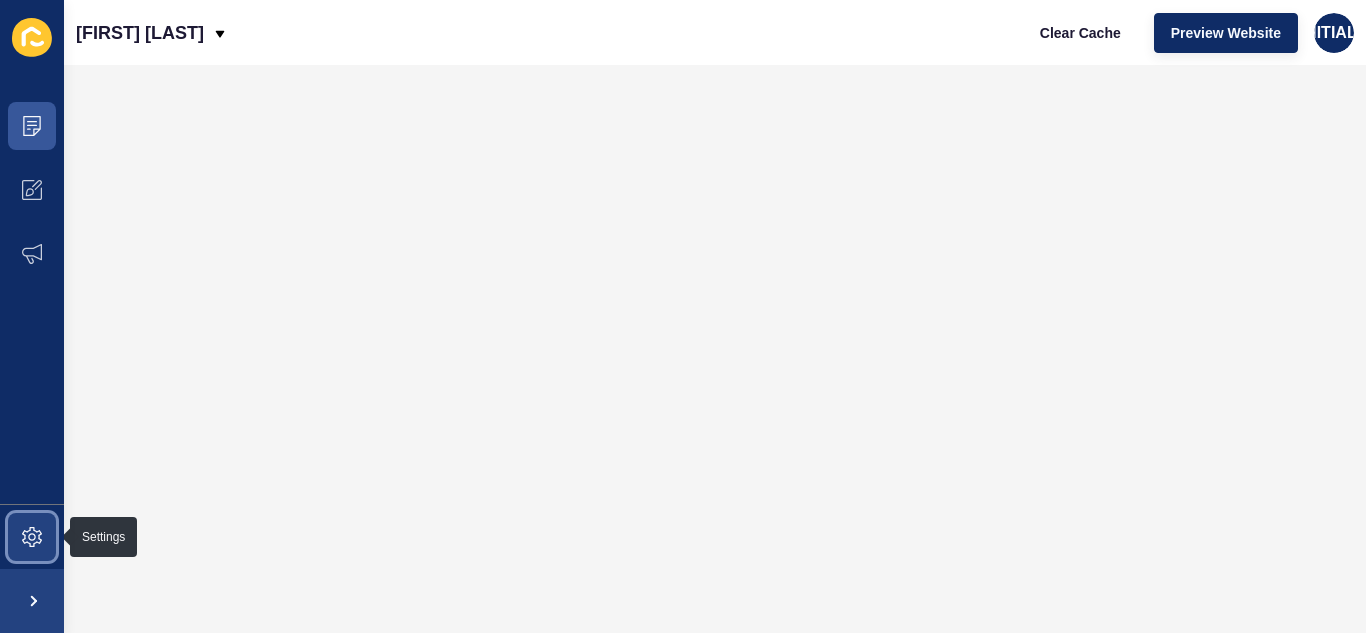 click 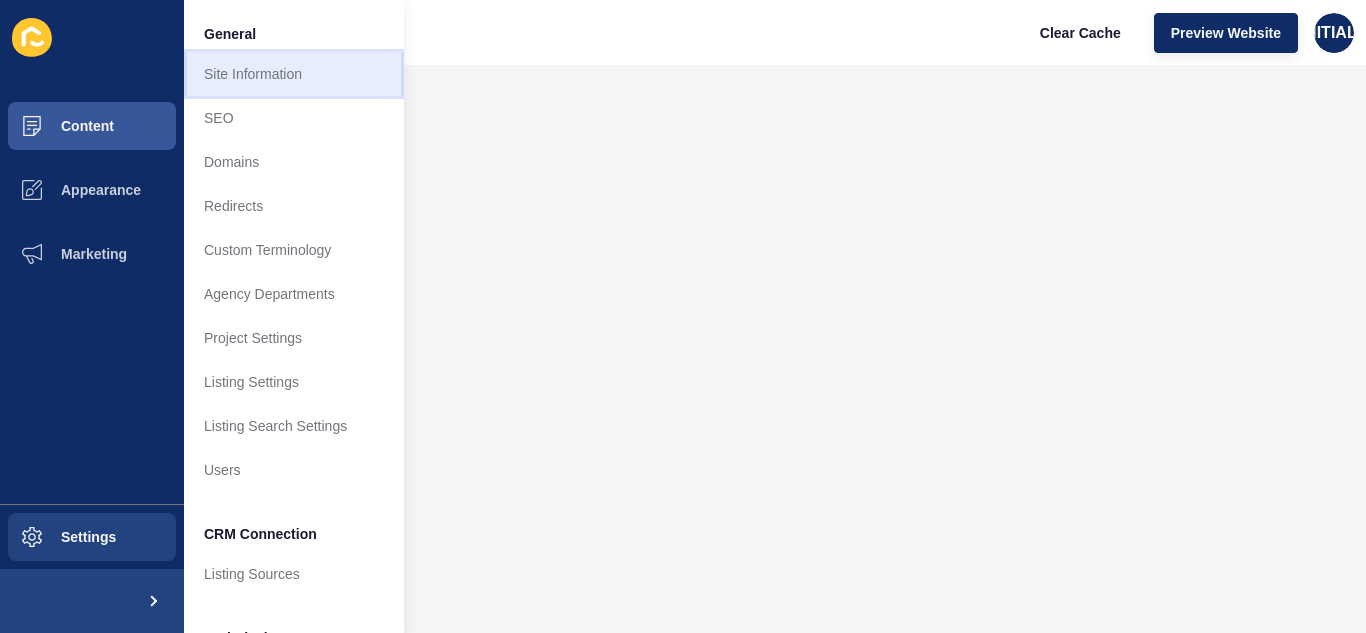 click on "Site Information" at bounding box center (294, 74) 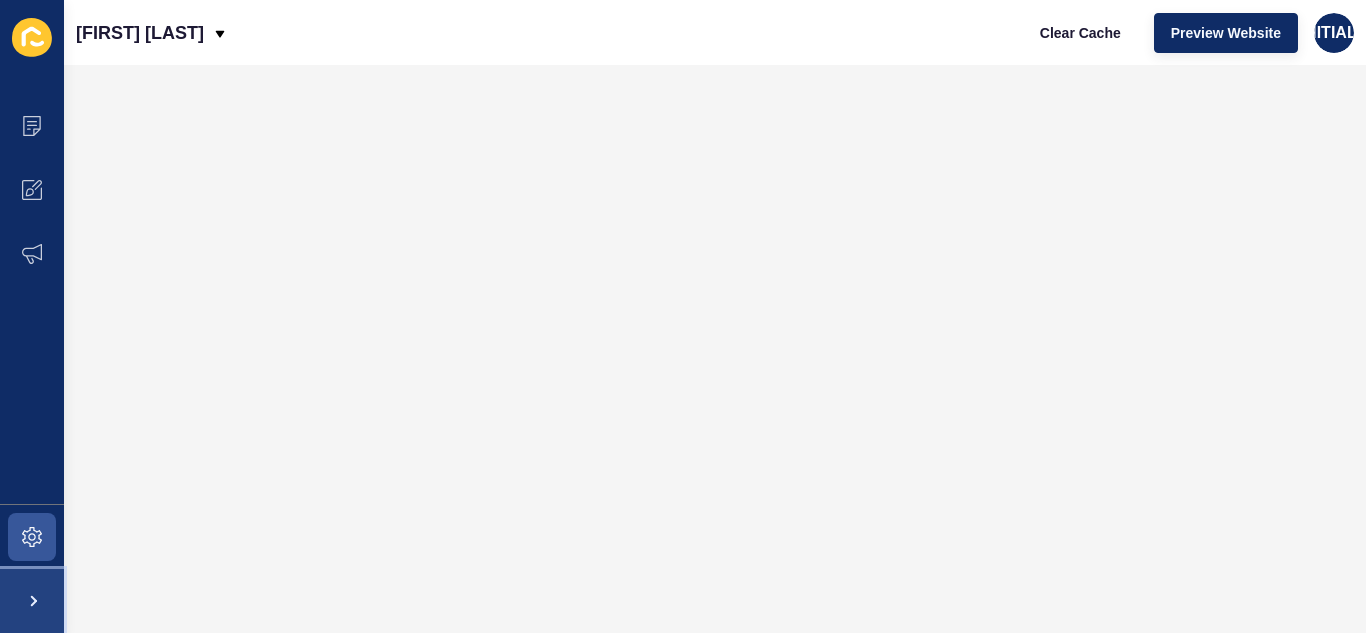 click at bounding box center (32, 601) 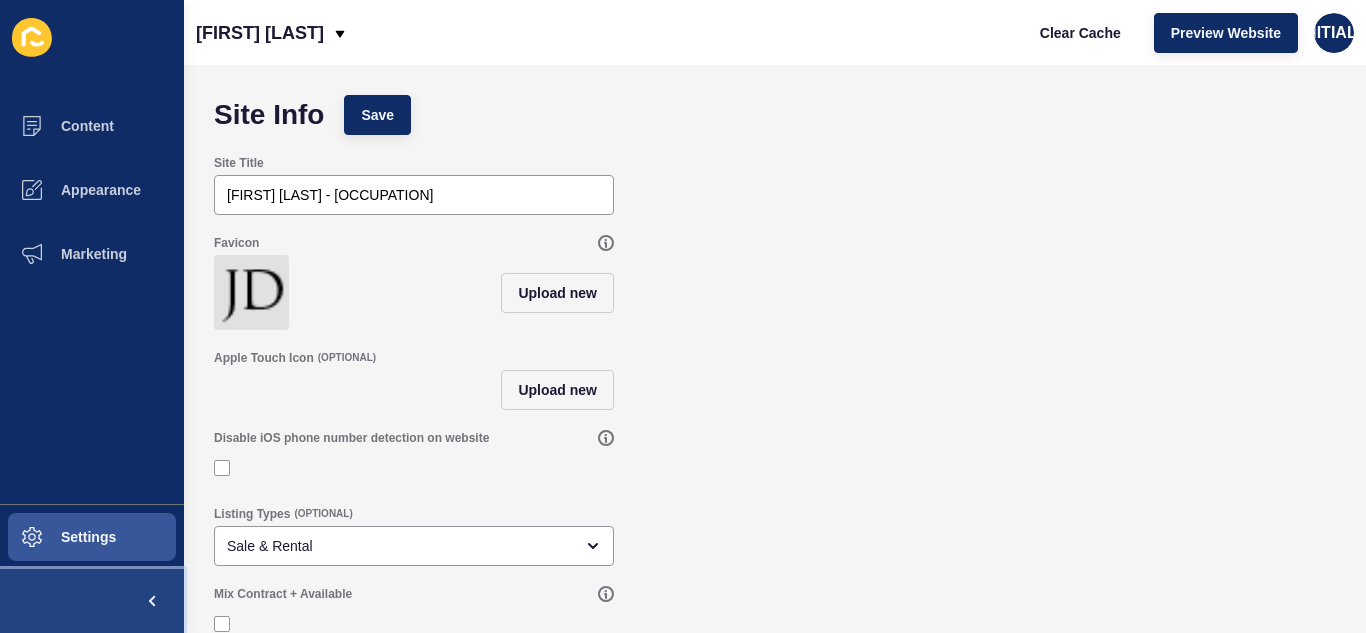 click at bounding box center [152, 601] 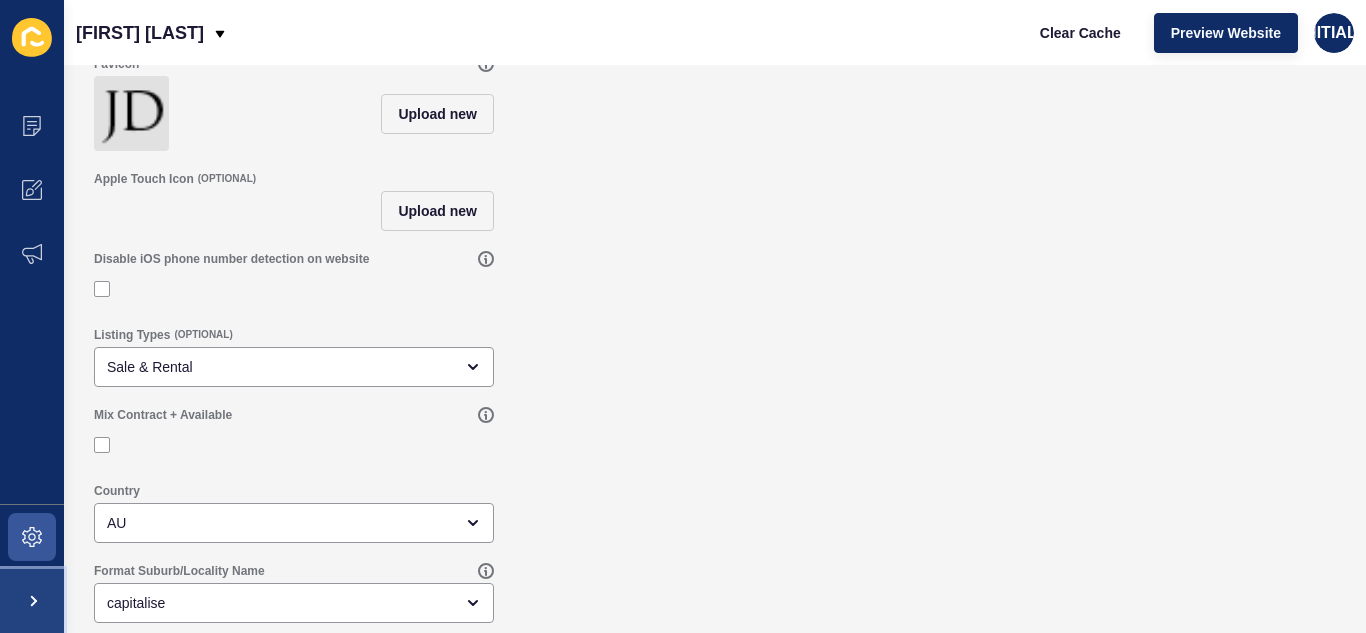 scroll, scrollTop: 0, scrollLeft: 0, axis: both 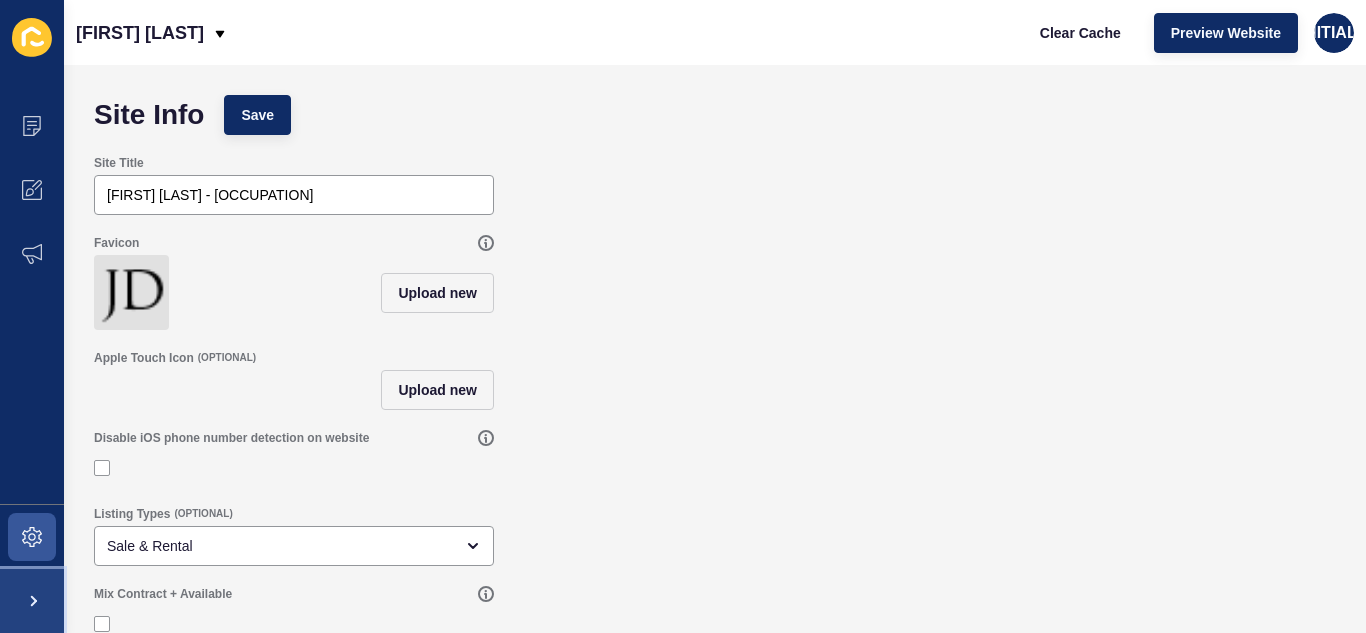 click at bounding box center [32, 601] 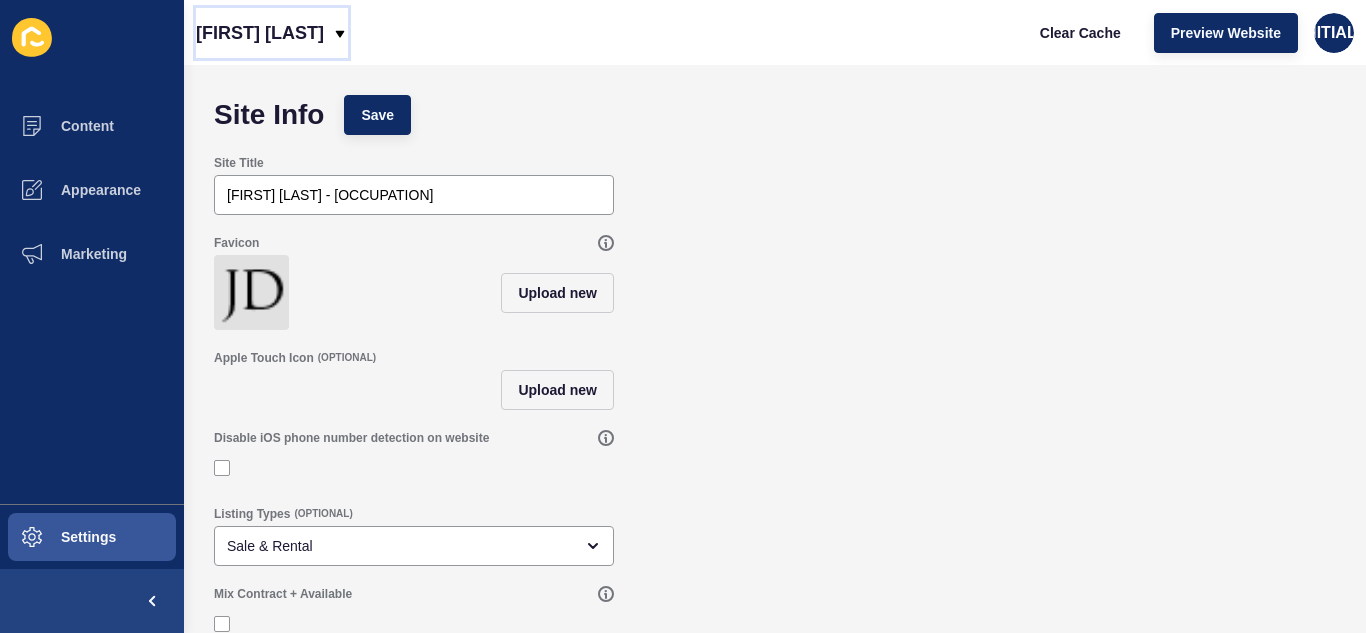 click 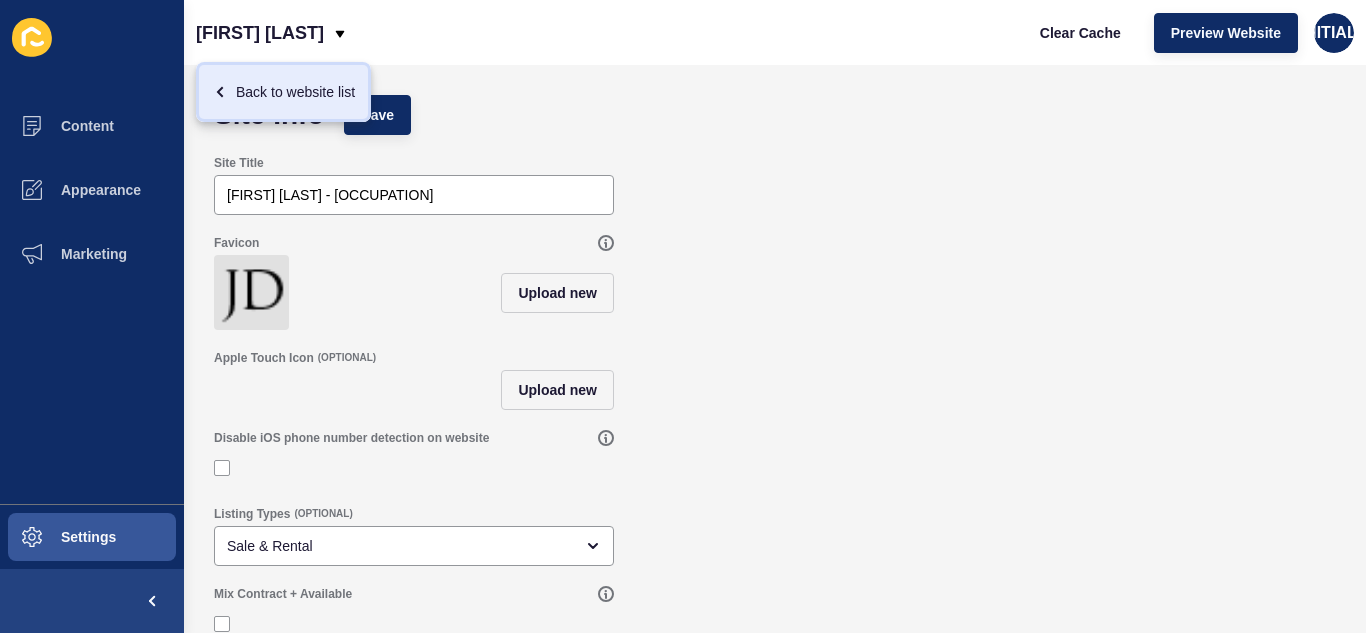 click on "Back to website list" at bounding box center (283, 92) 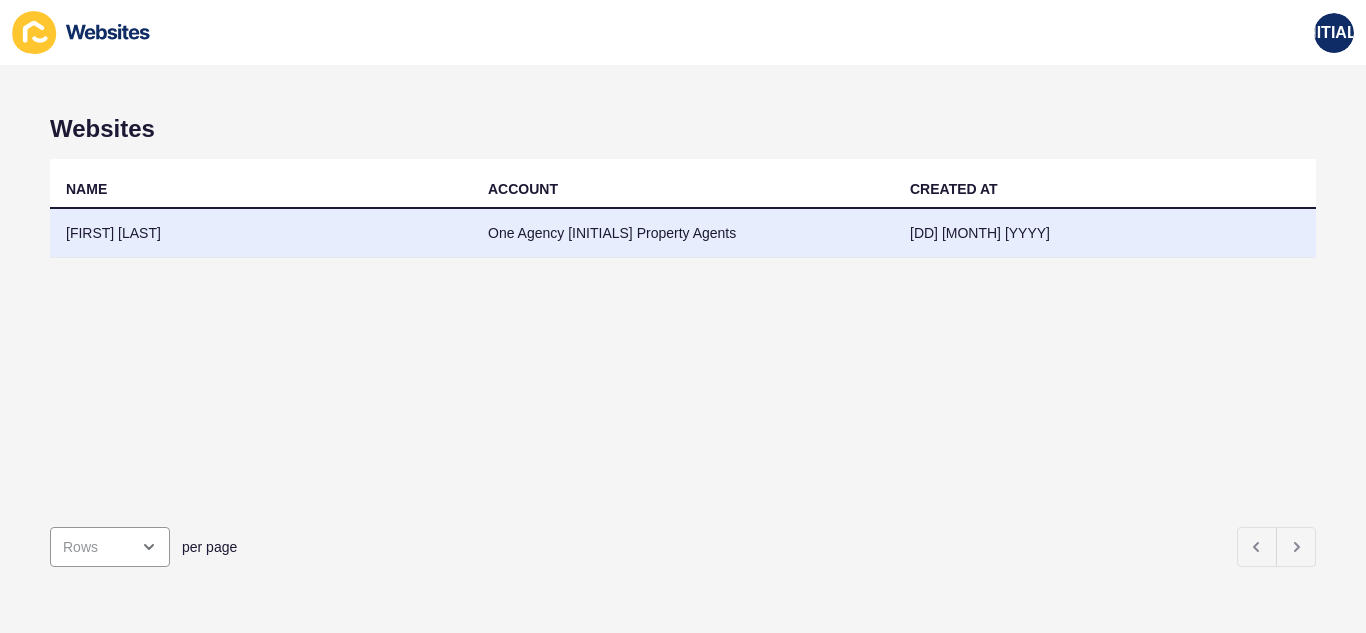 click on "[FIRST] [LAST]" at bounding box center (261, 233) 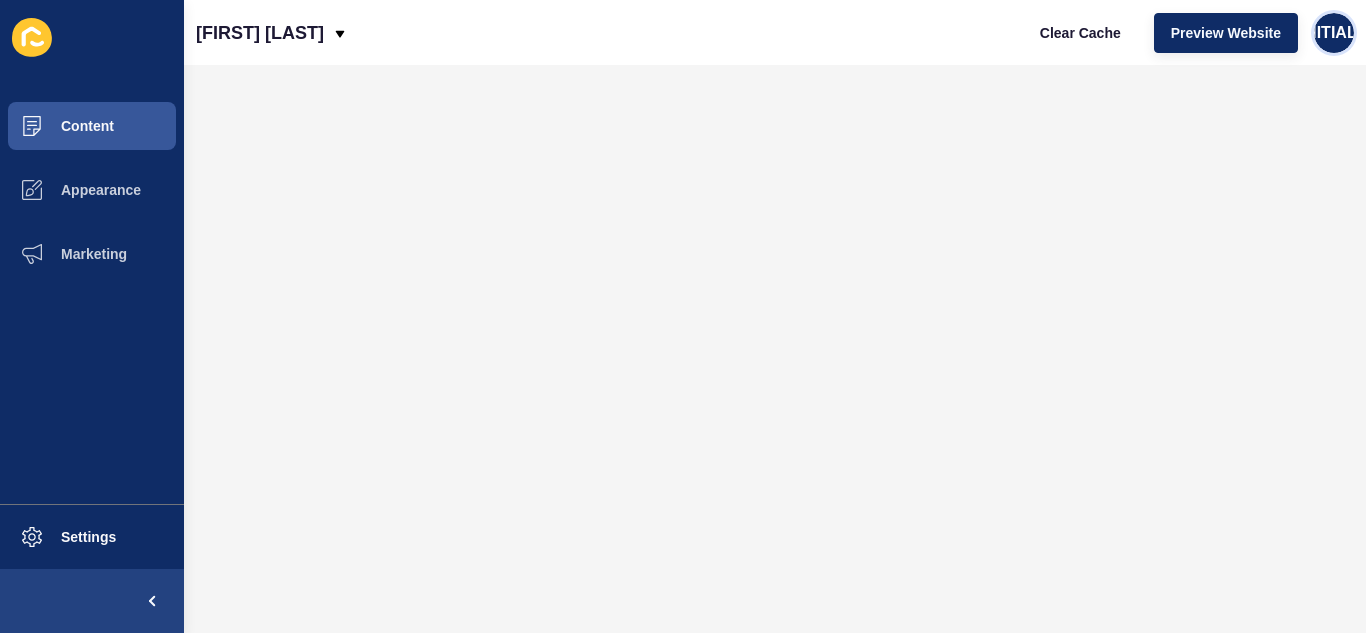 click on "[INITIALS]" at bounding box center [1333, 33] 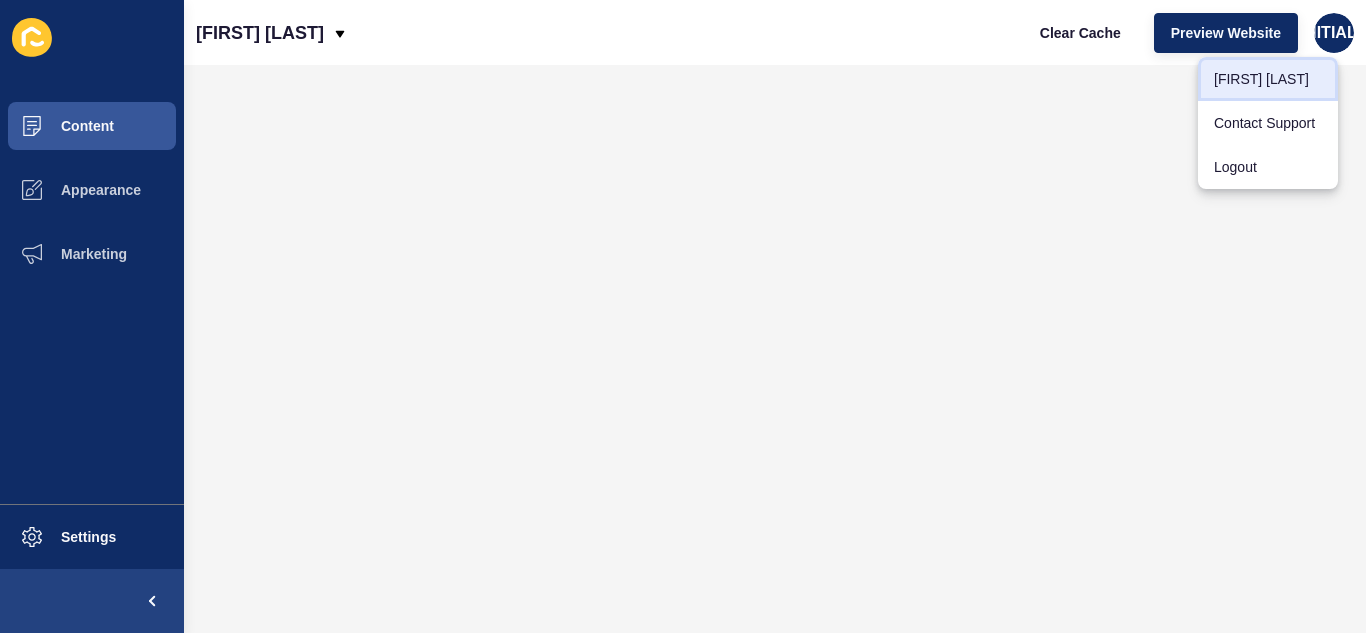click on "[FIRST] [LAST]" at bounding box center [1268, 79] 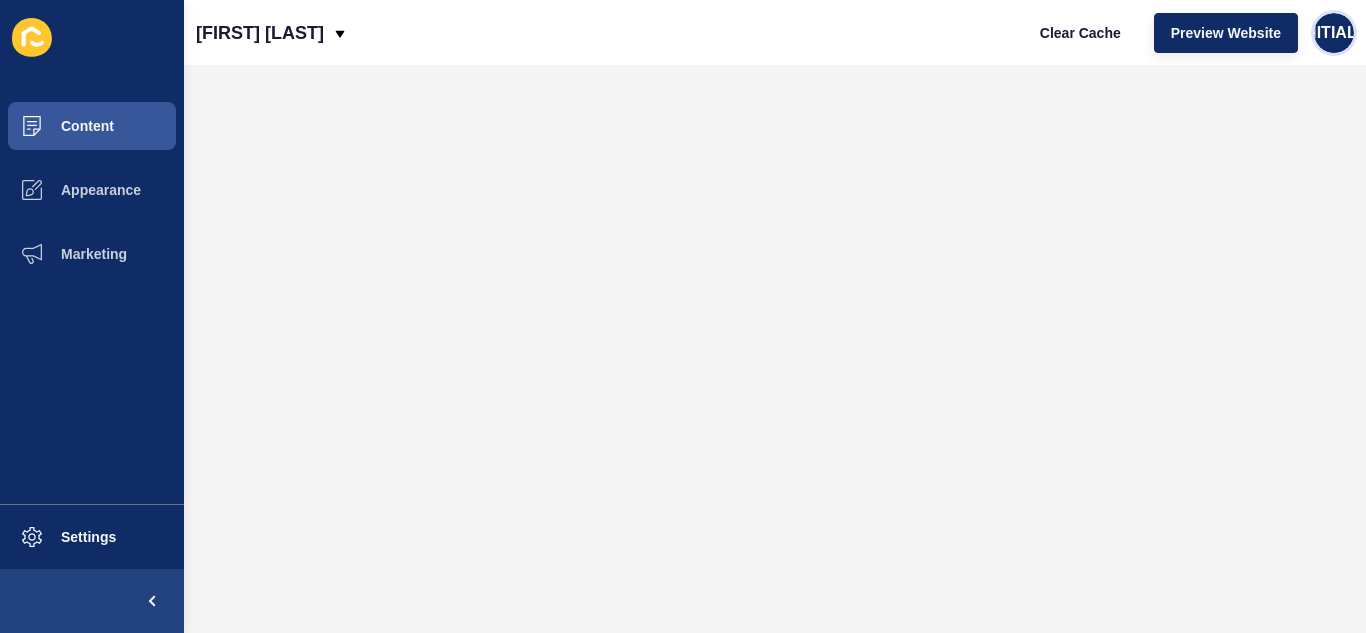 click on "[INITIALS]" at bounding box center [1334, 33] 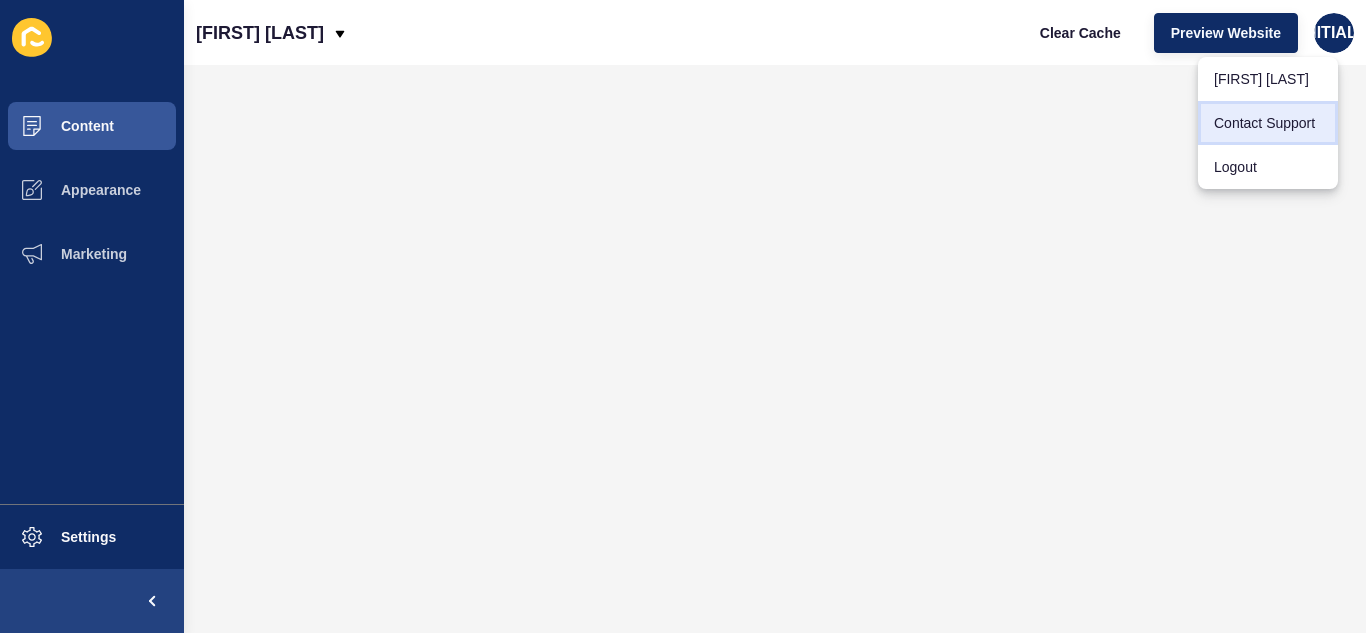 click on "Contact Support" at bounding box center [1268, 123] 